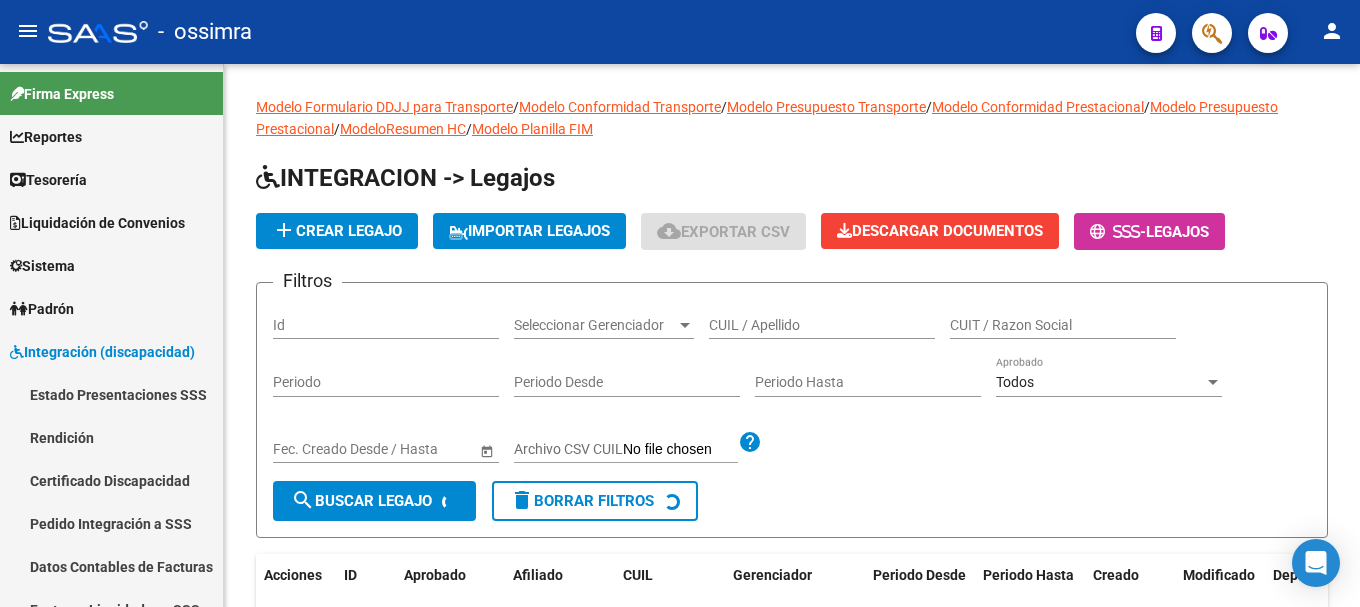 scroll, scrollTop: 0, scrollLeft: 0, axis: both 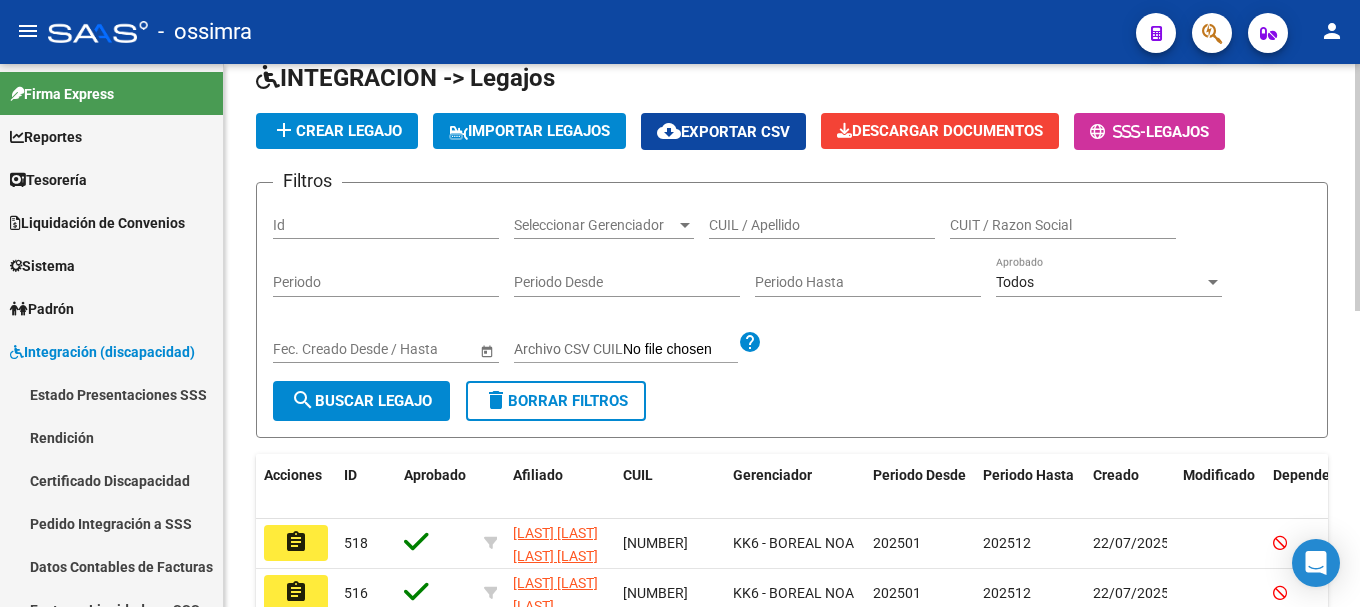 click on "Seleccionar Gerenciador Seleccionar Gerenciador" 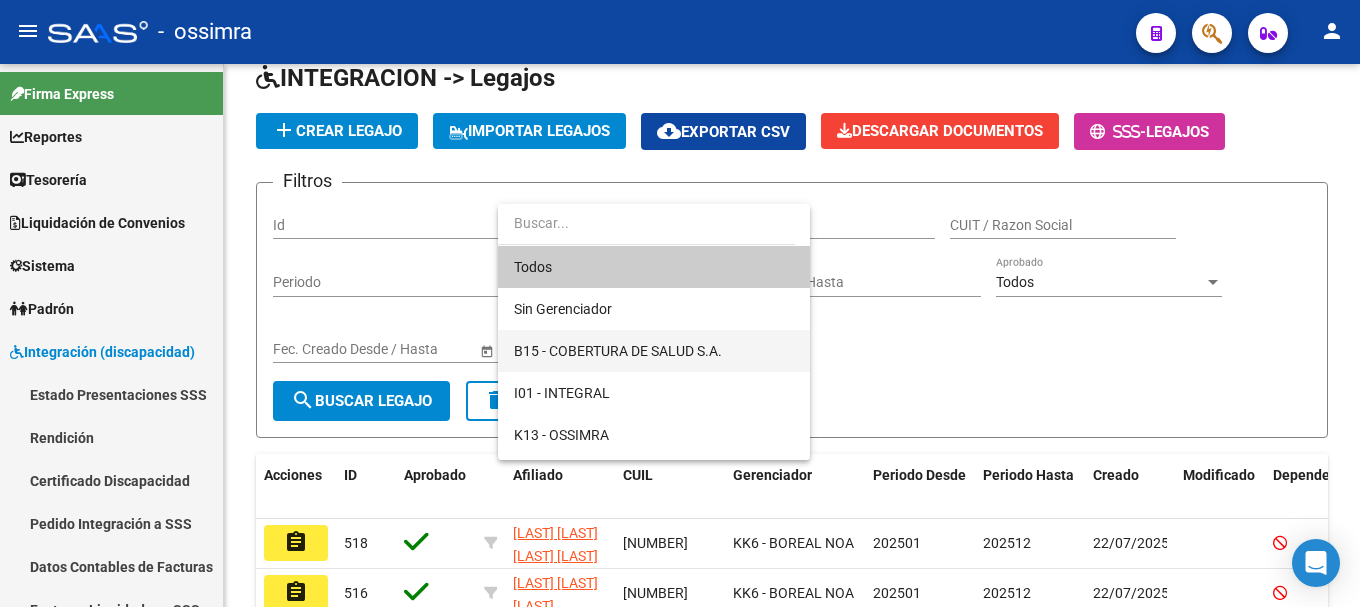 click on "B15 - COBERTURA DE SALUD S.A." at bounding box center (654, 351) 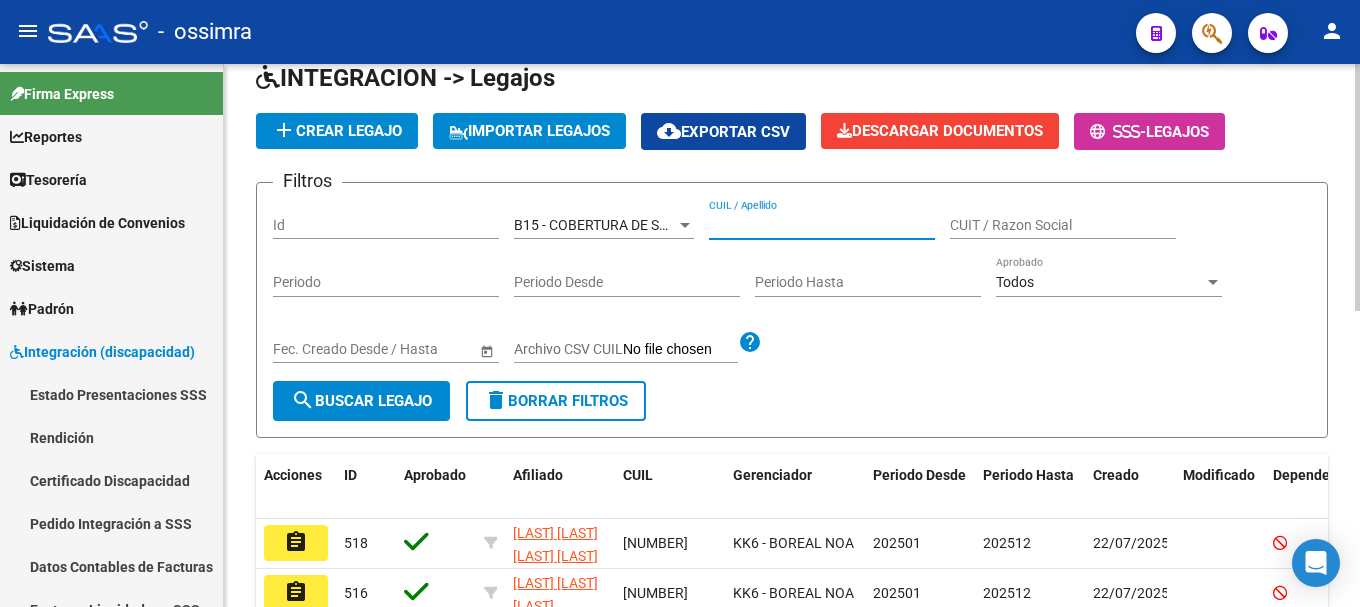 click on "CUIL / Apellido" at bounding box center [822, 225] 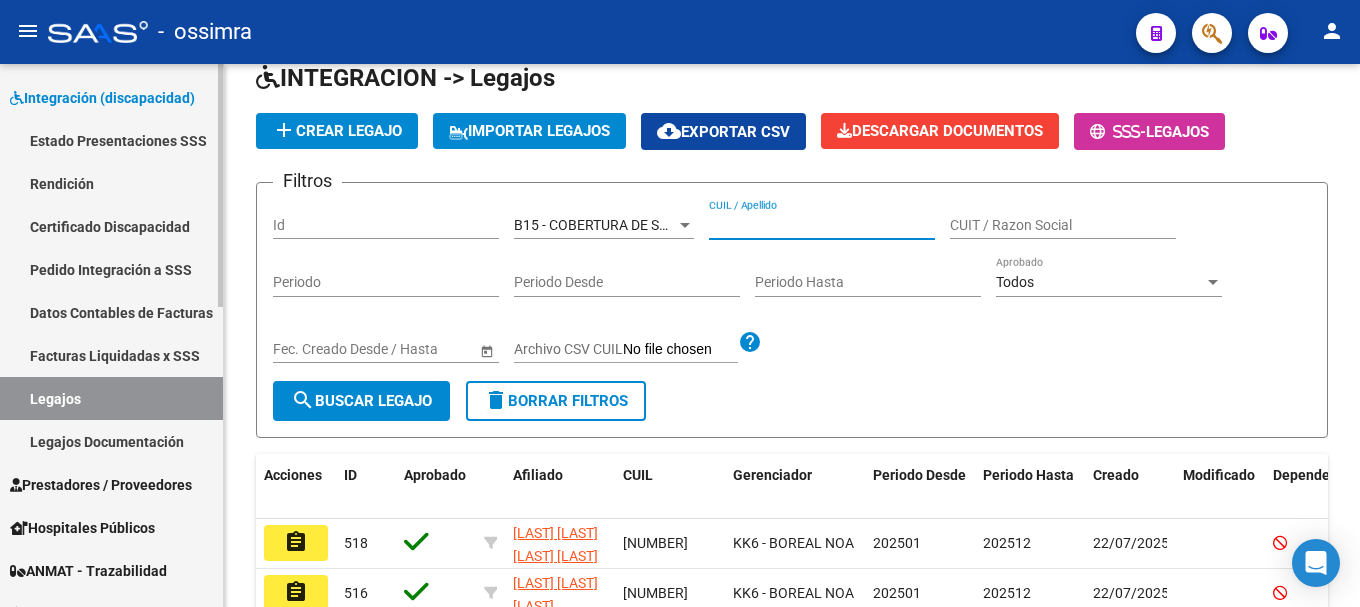 scroll, scrollTop: 300, scrollLeft: 0, axis: vertical 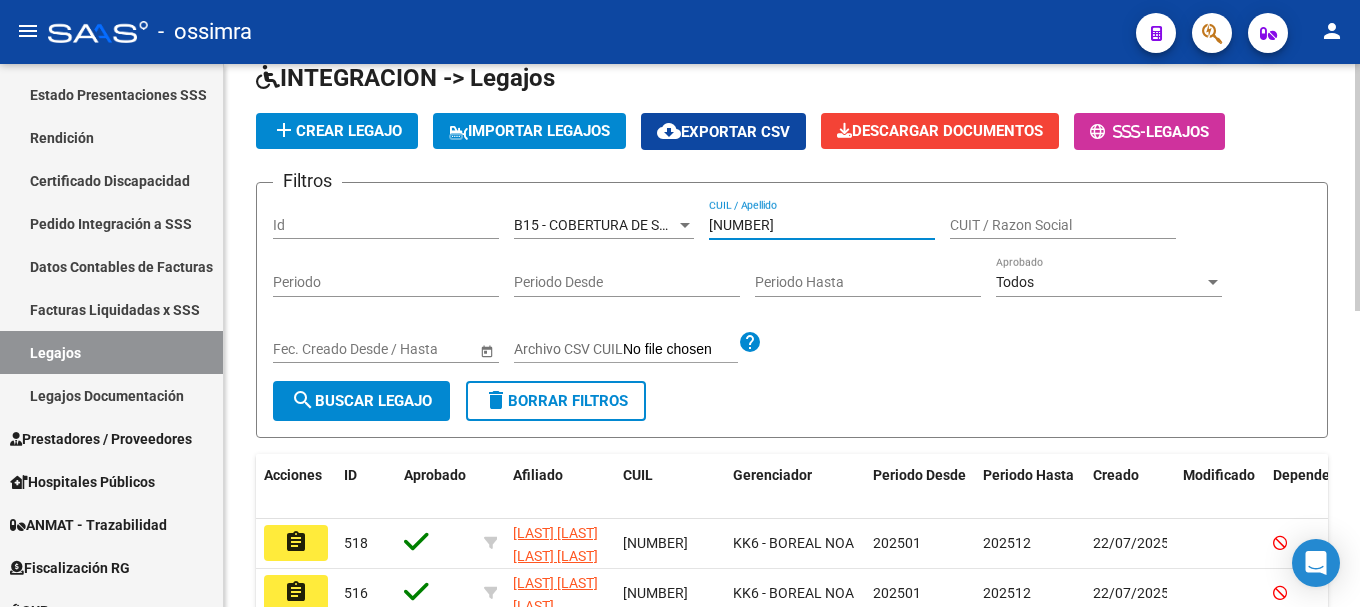 type on "[NUMBER]" 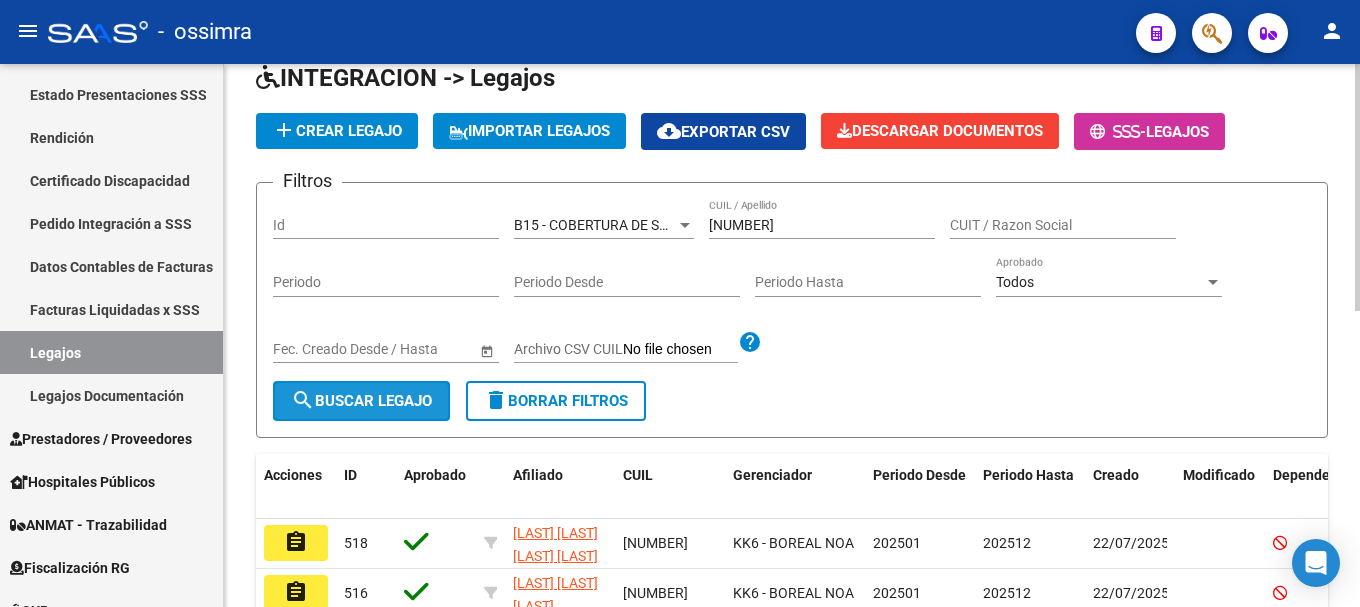 click on "search  Buscar Legajo" 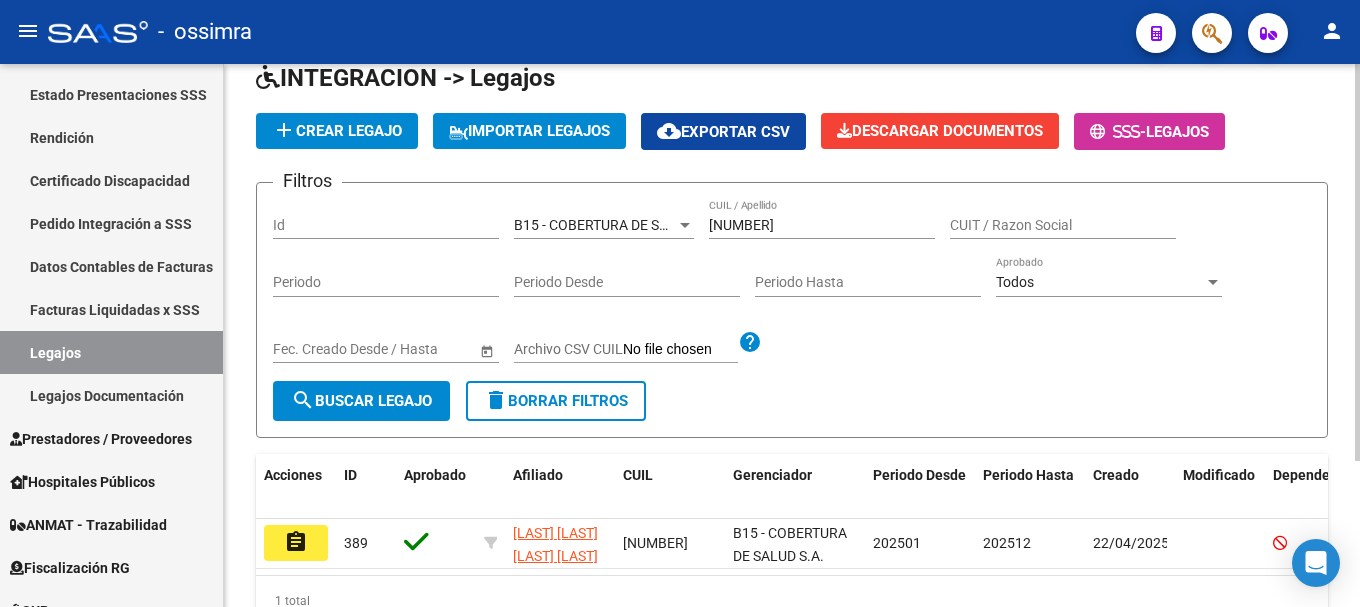 scroll, scrollTop: 200, scrollLeft: 0, axis: vertical 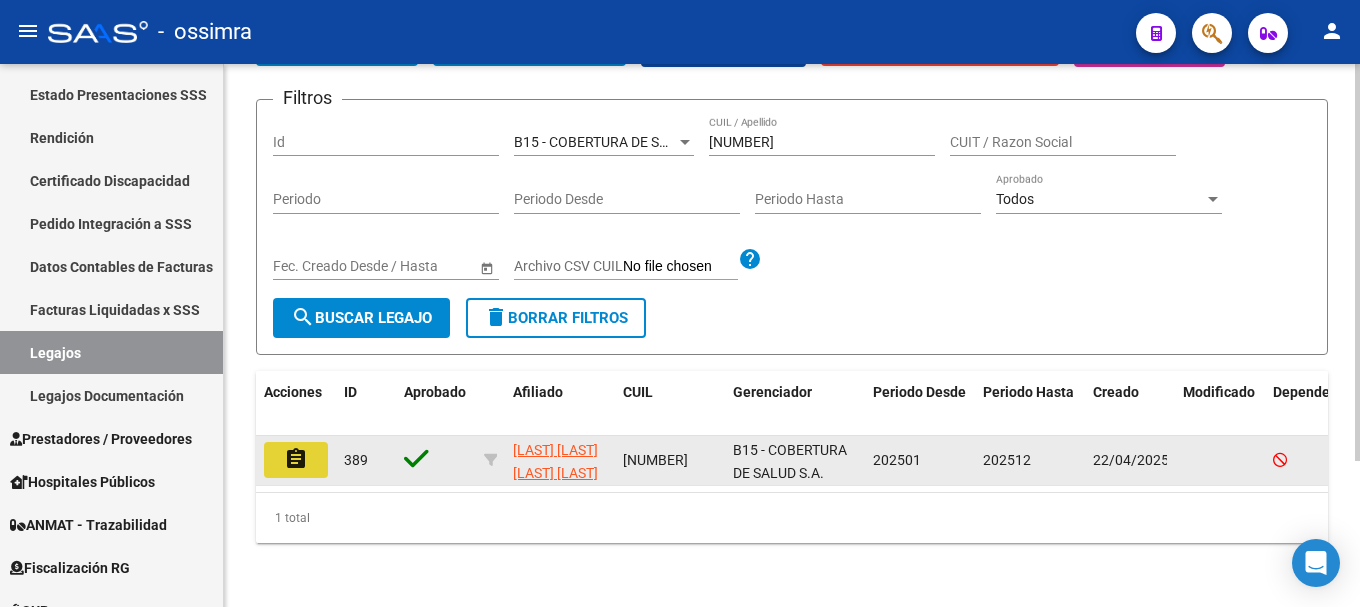 click on "assignment" 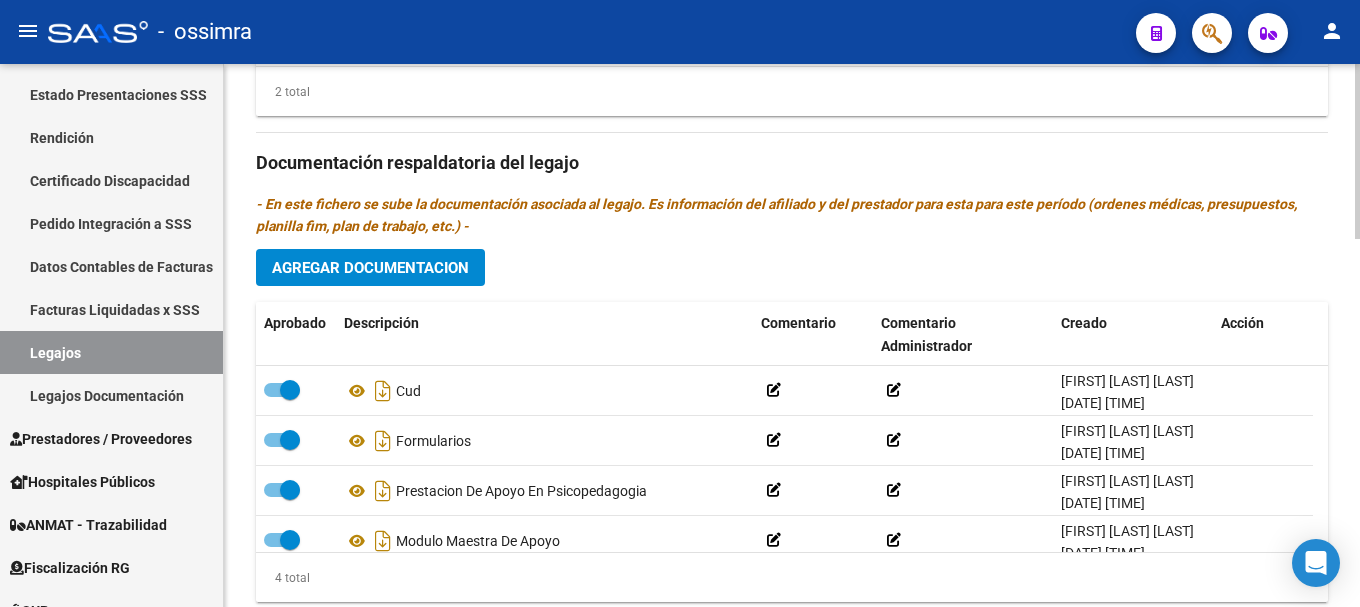 scroll, scrollTop: 1100, scrollLeft: 0, axis: vertical 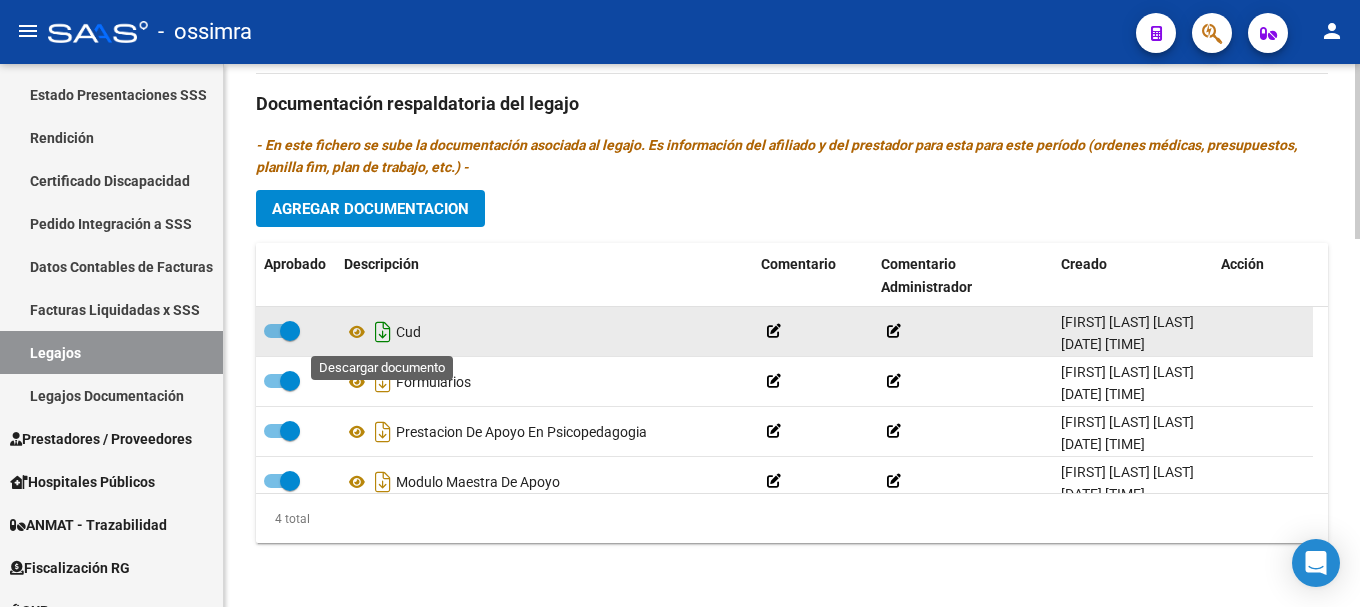 click 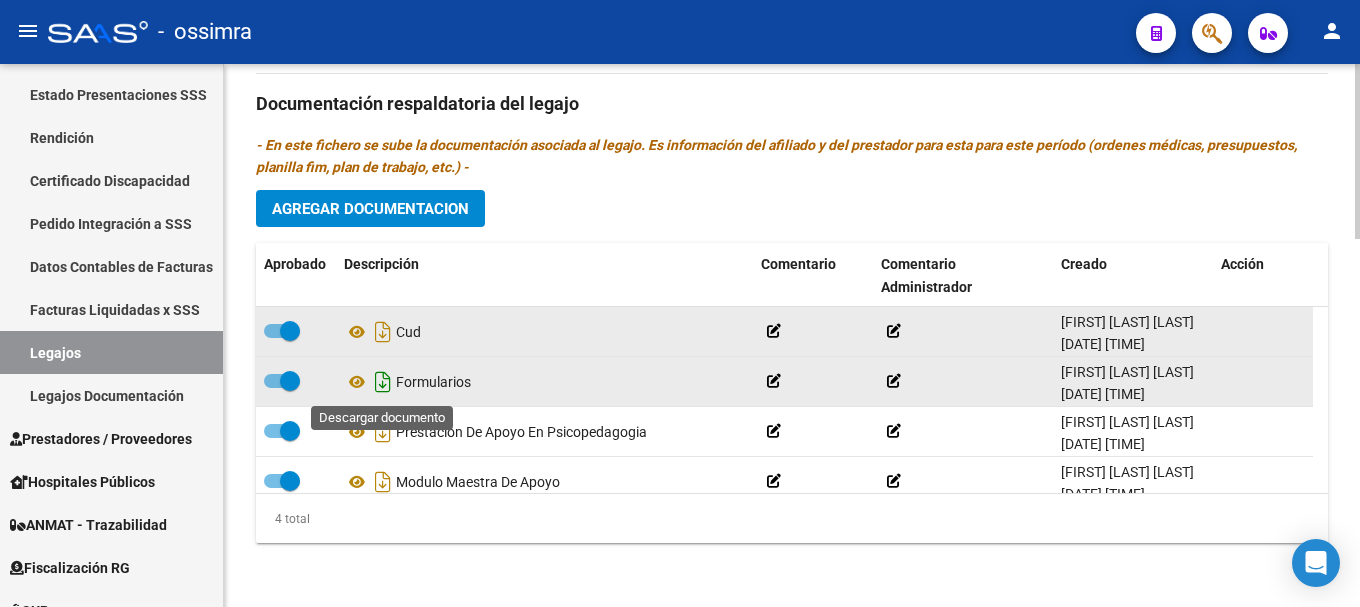 click 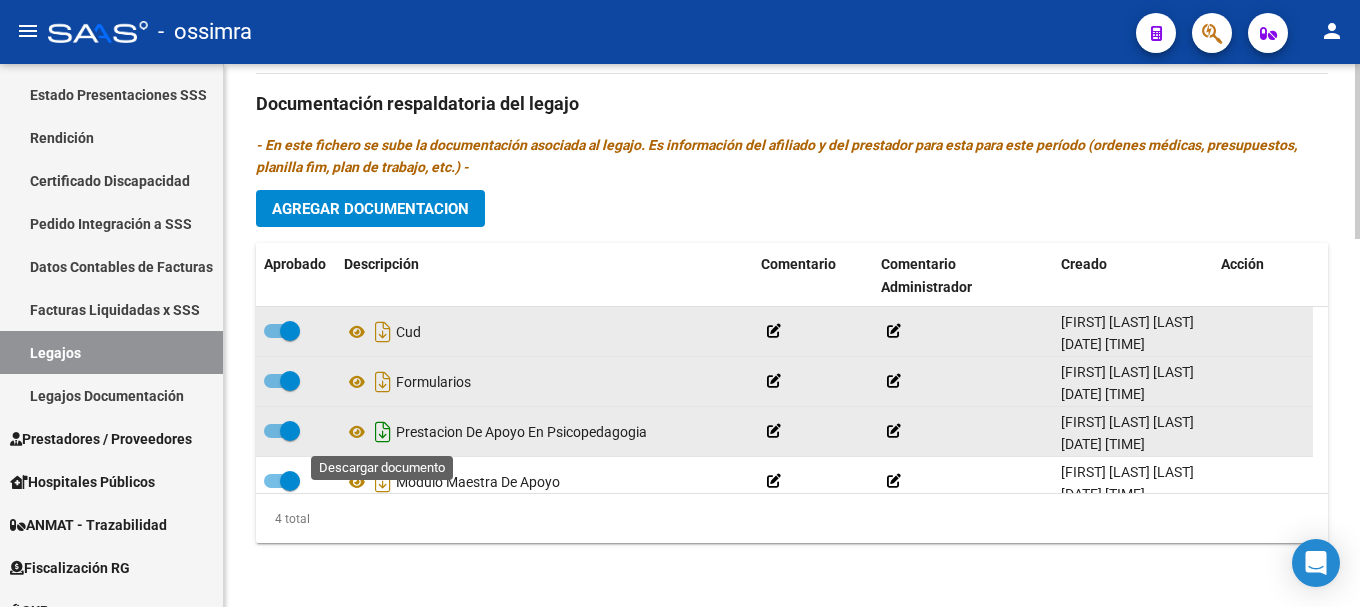 click 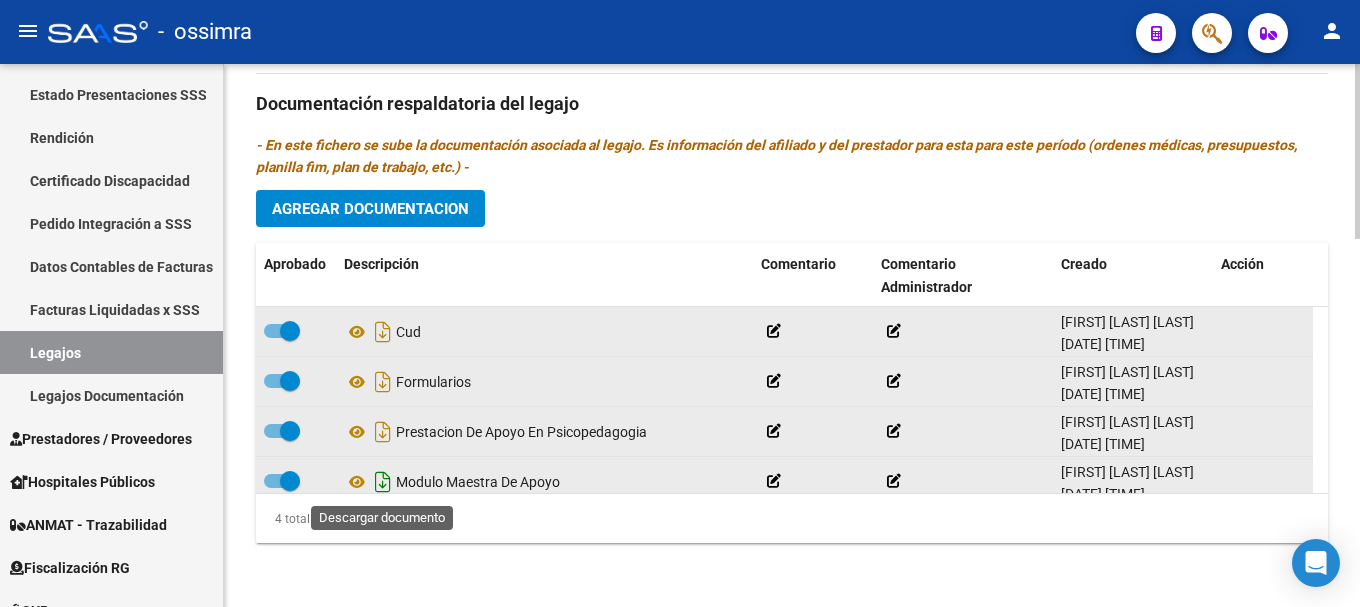 click 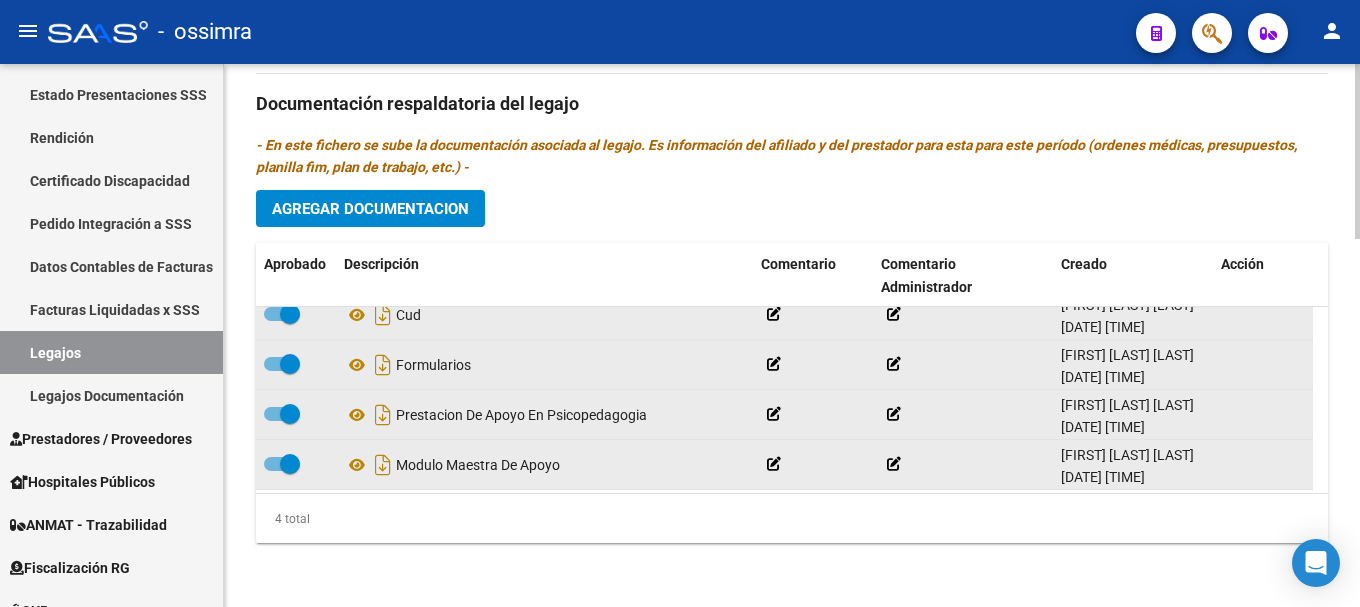 scroll, scrollTop: 21, scrollLeft: 0, axis: vertical 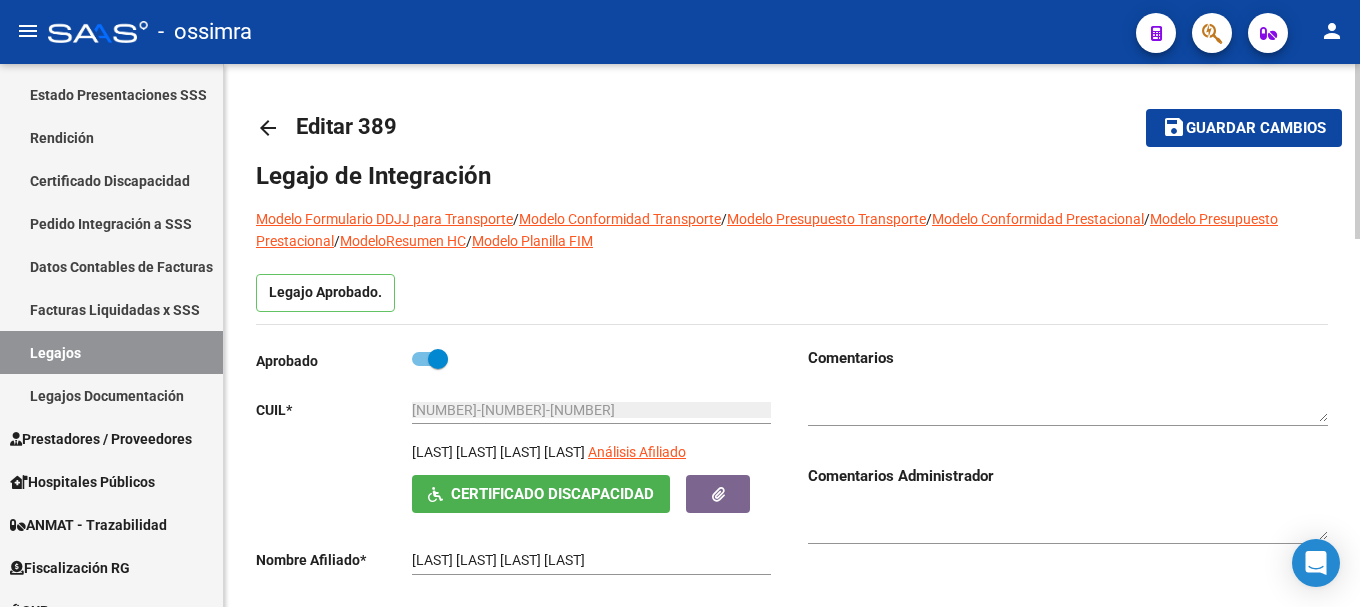 click on "arrow_back" 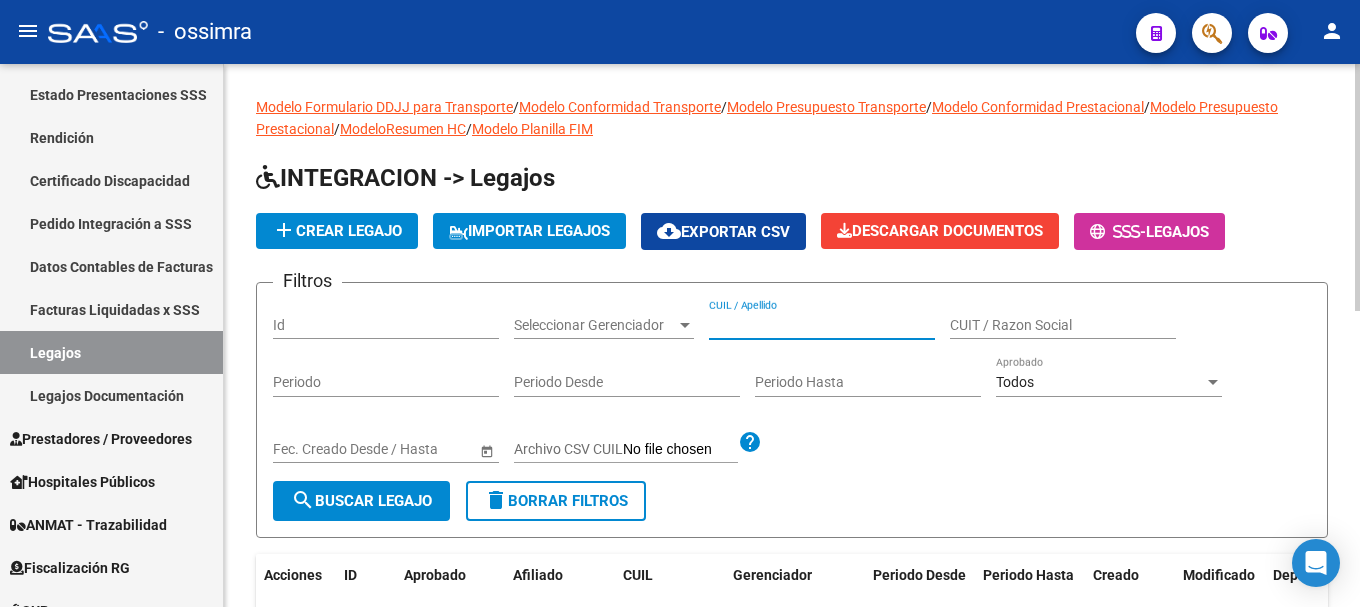 click on "CUIL / Apellido" at bounding box center [822, 325] 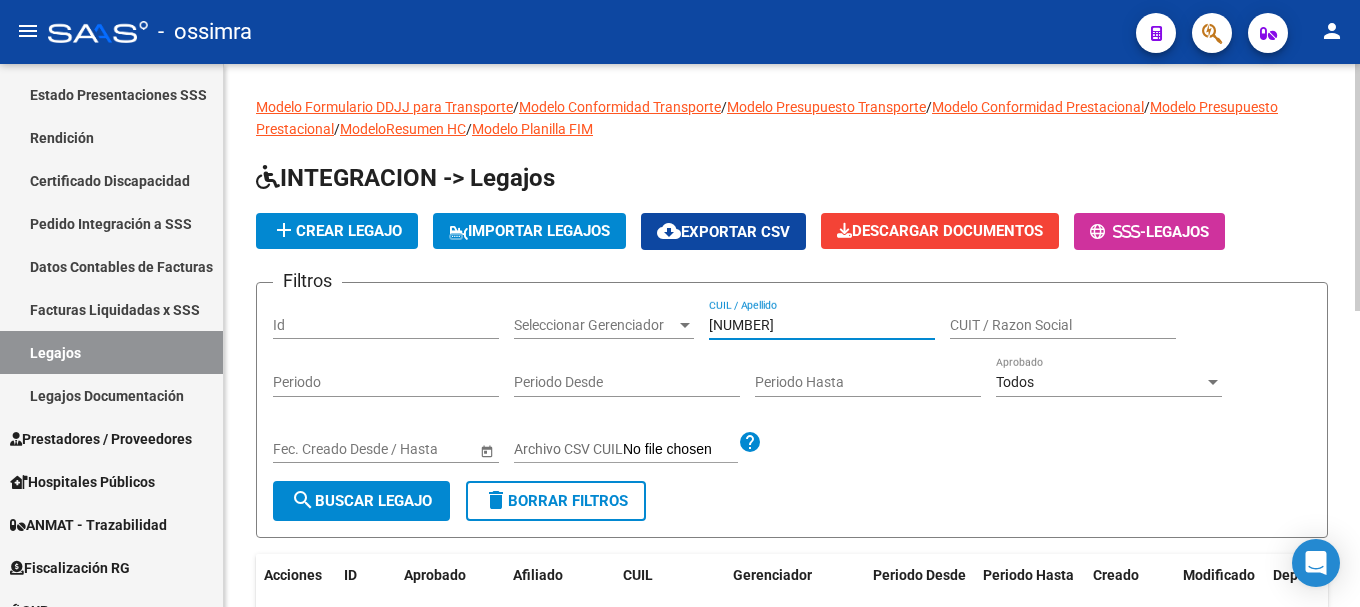 type on "[NUMBER]" 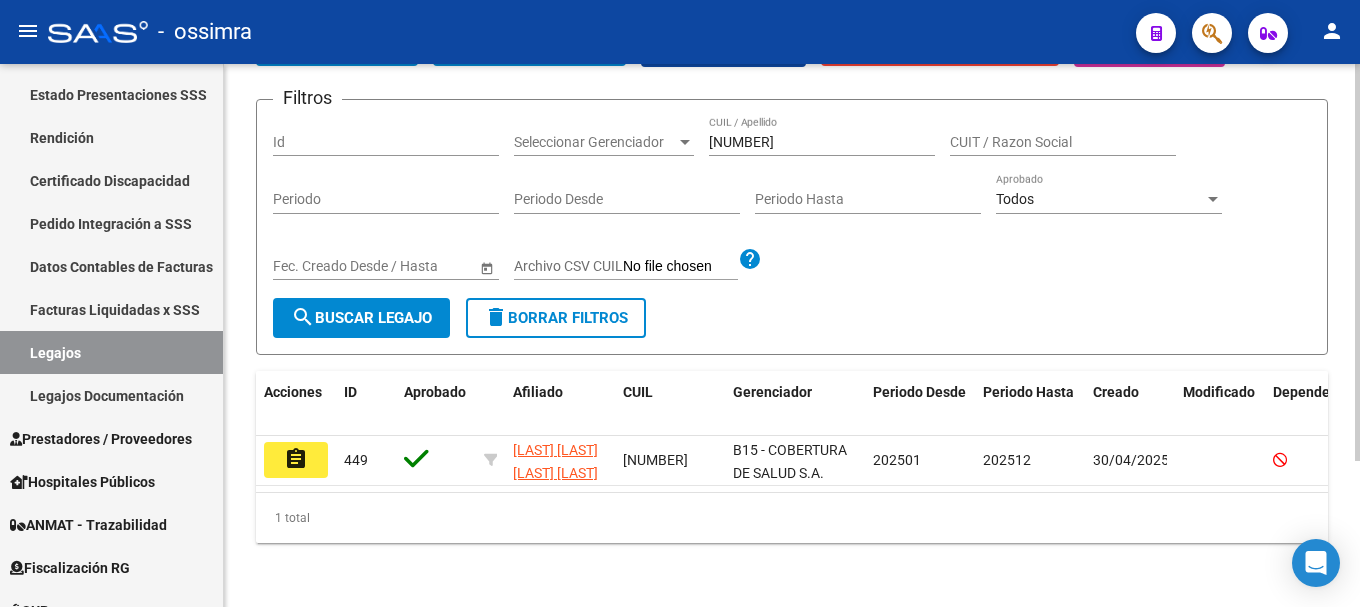 scroll, scrollTop: 200, scrollLeft: 0, axis: vertical 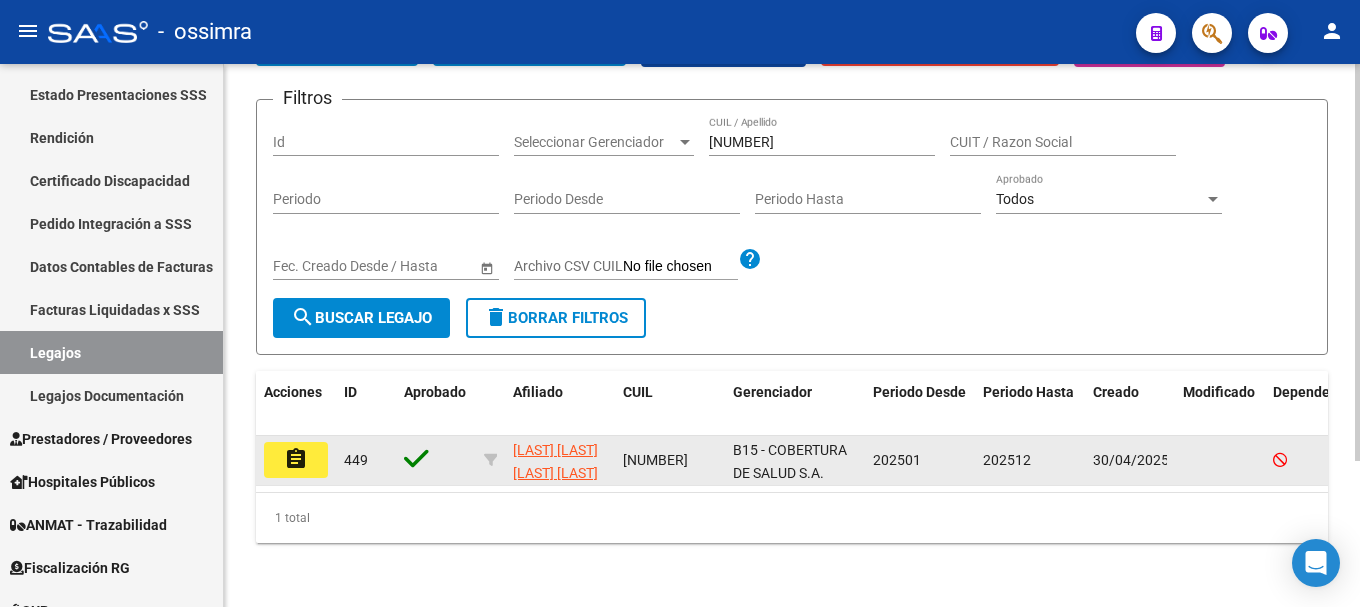 click on "assignment" 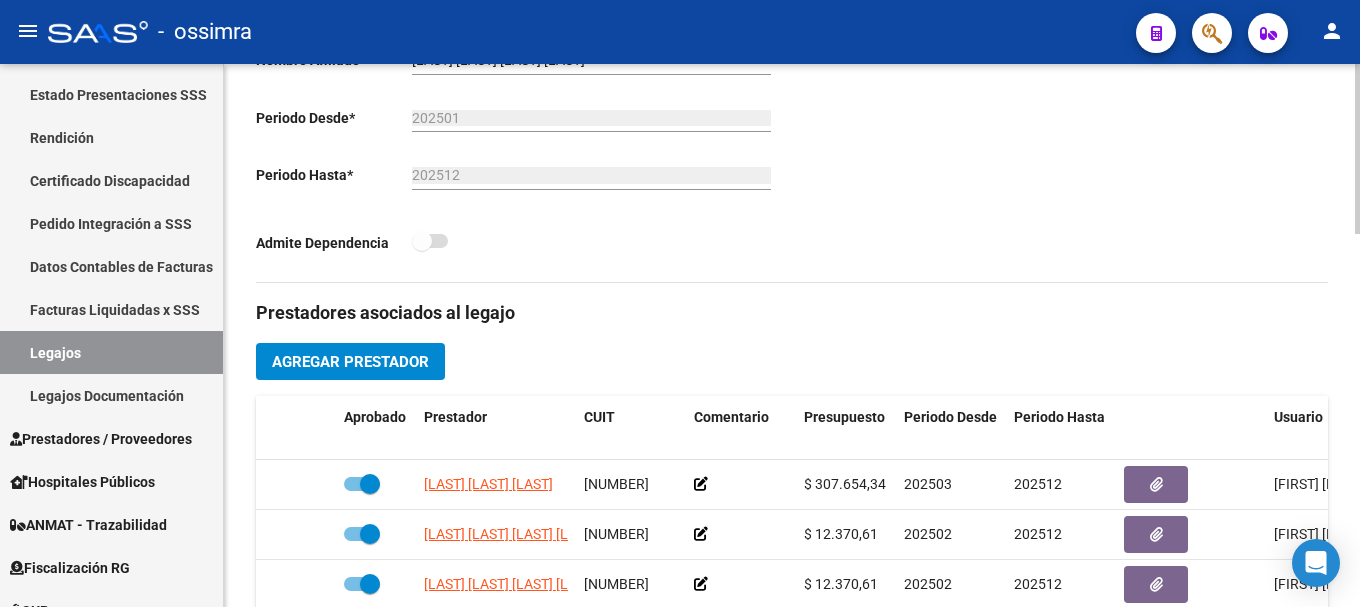 scroll, scrollTop: 600, scrollLeft: 0, axis: vertical 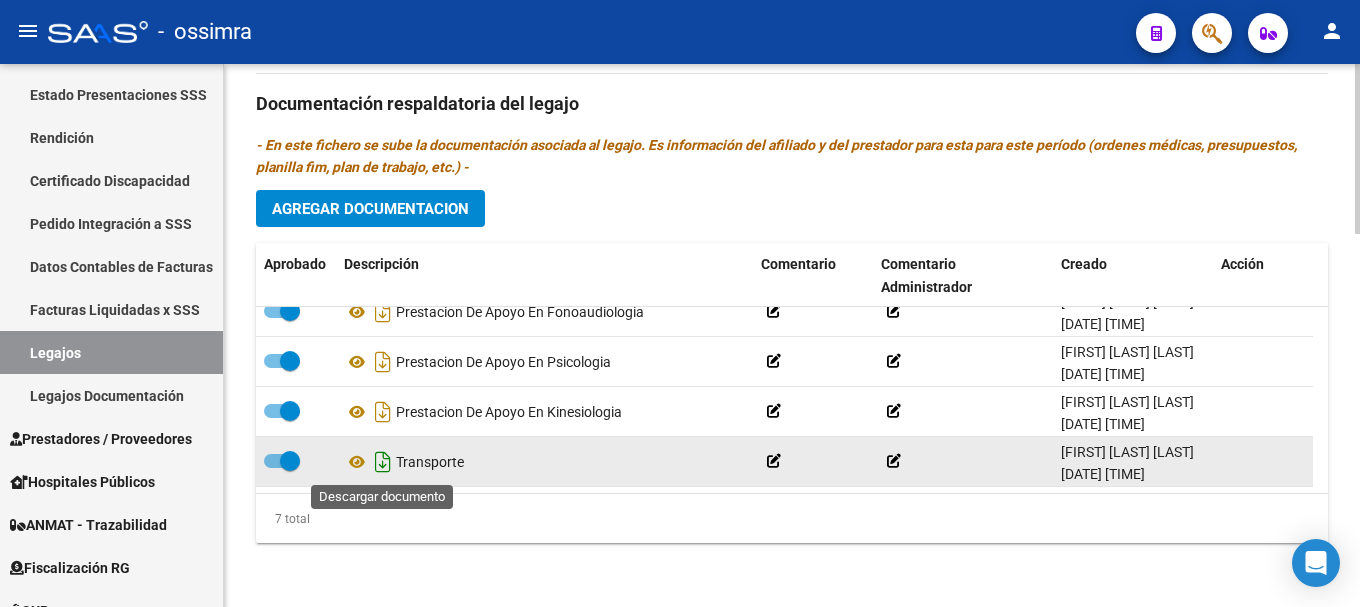 click 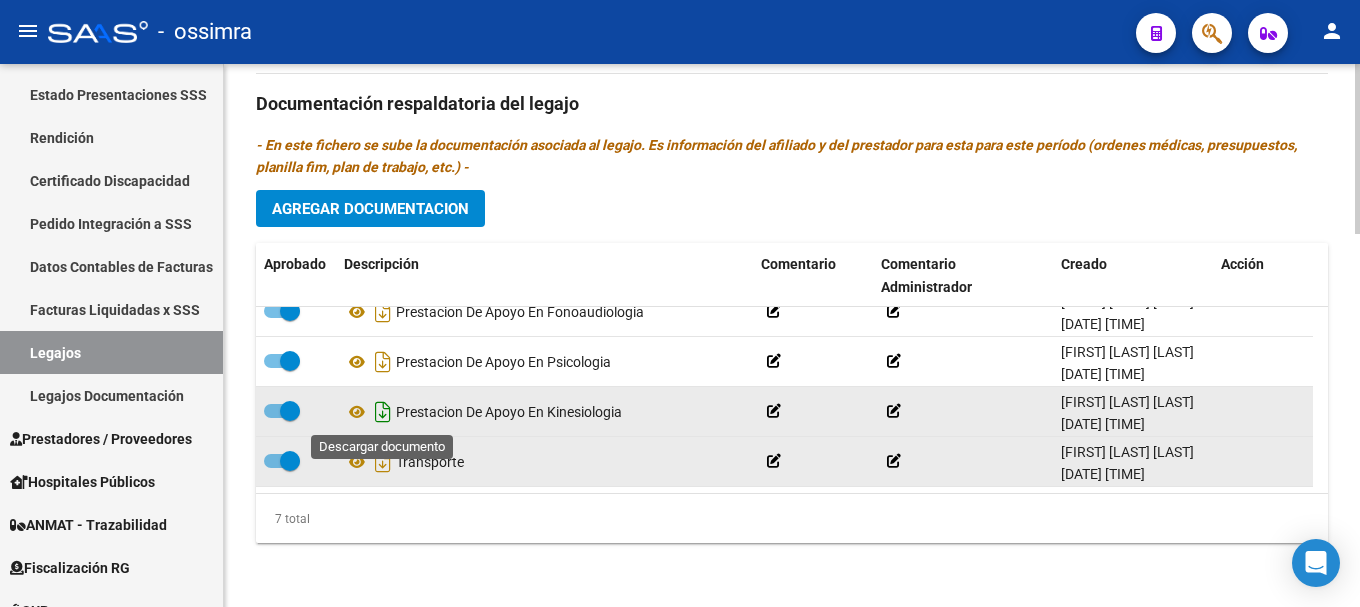 click 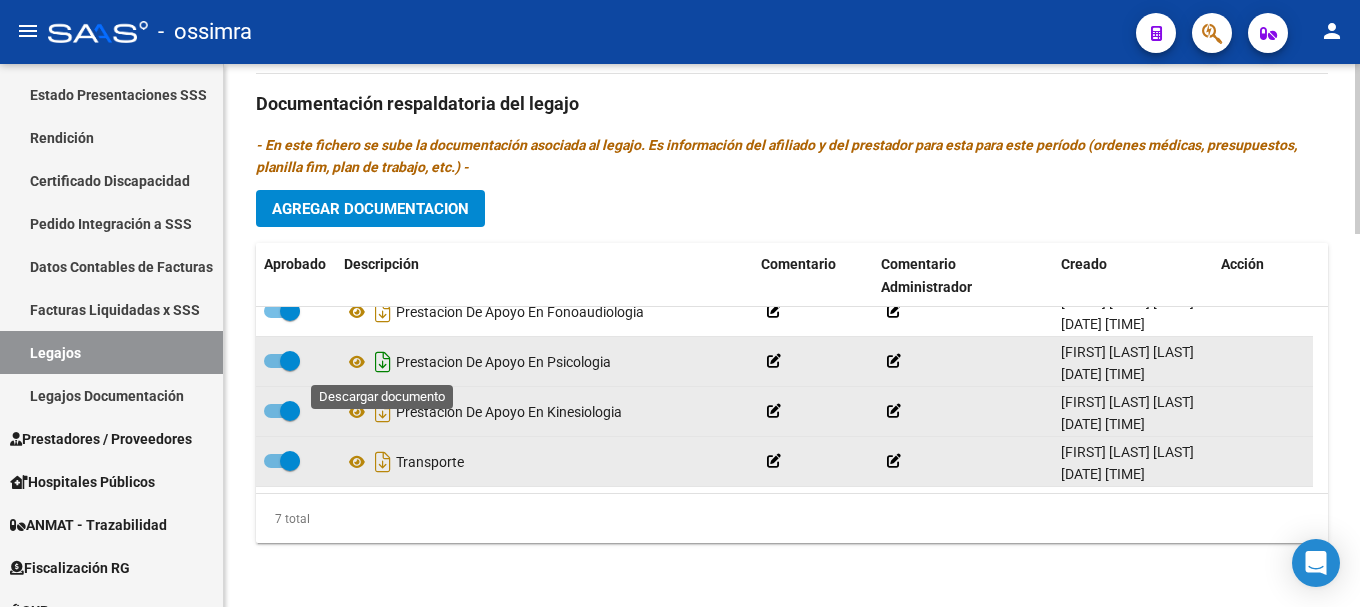 click 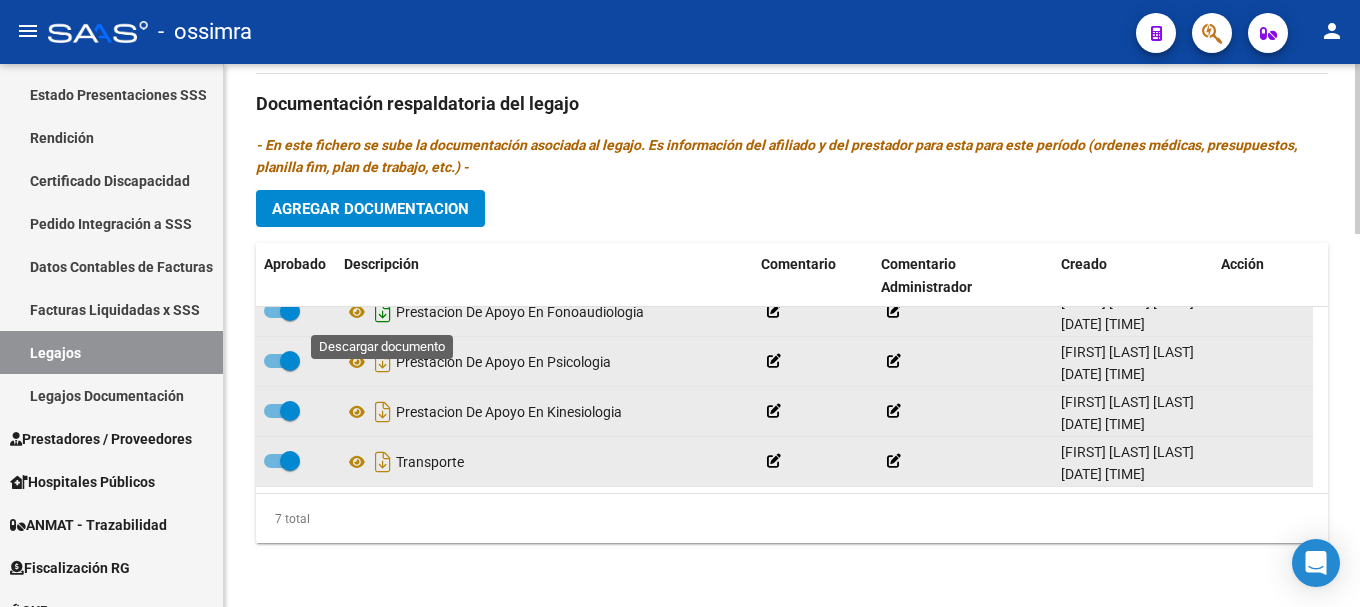 click 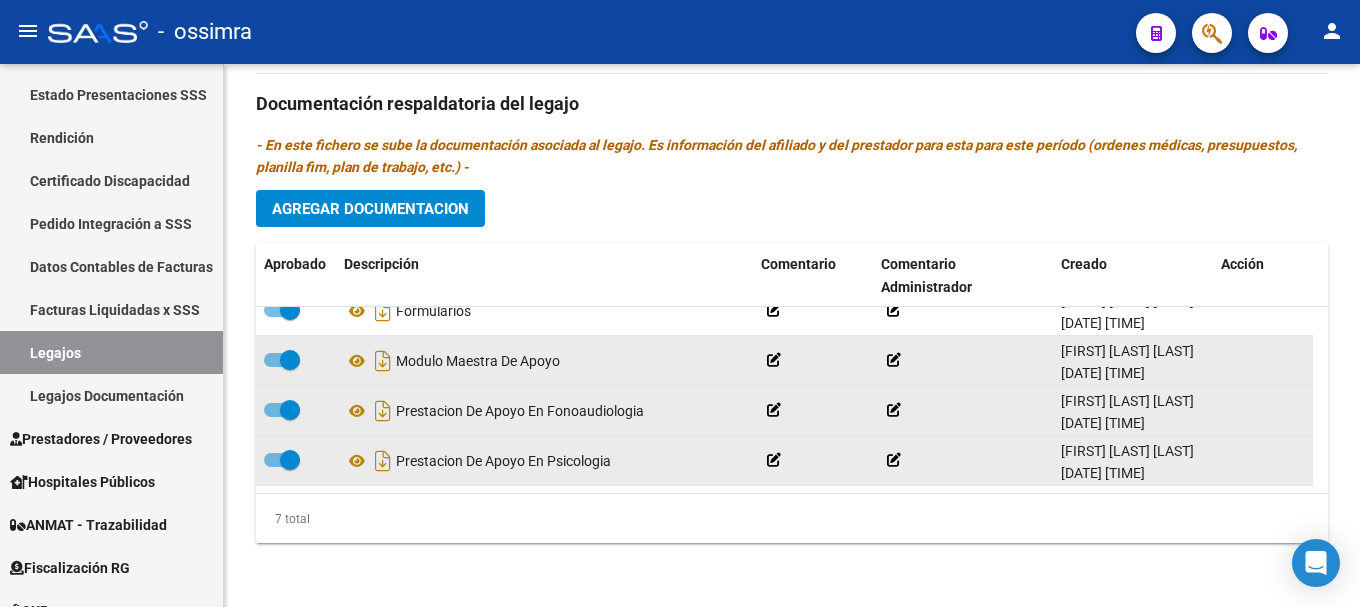 scroll, scrollTop: 0, scrollLeft: 0, axis: both 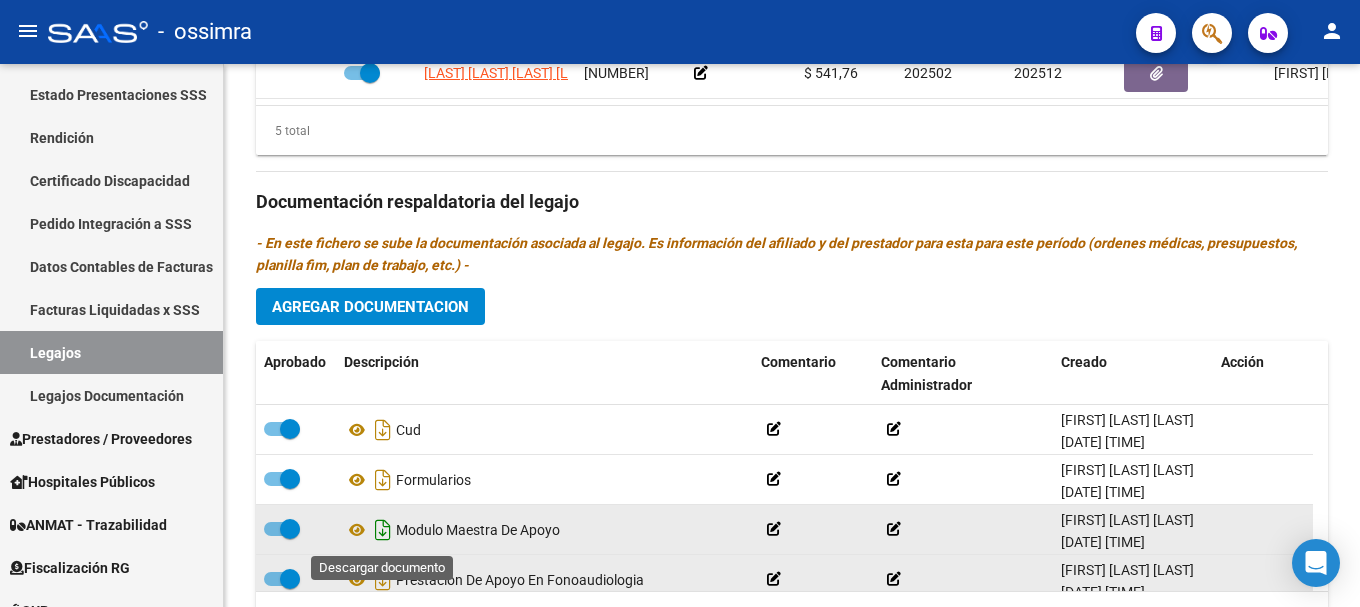 click 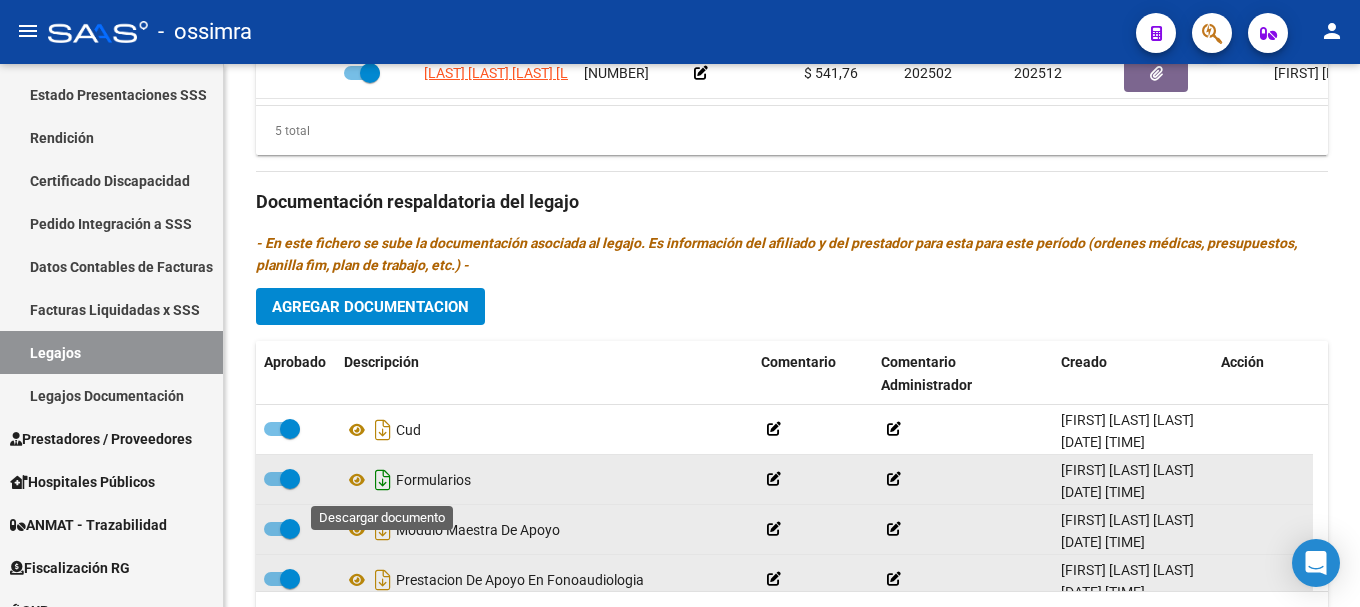 click 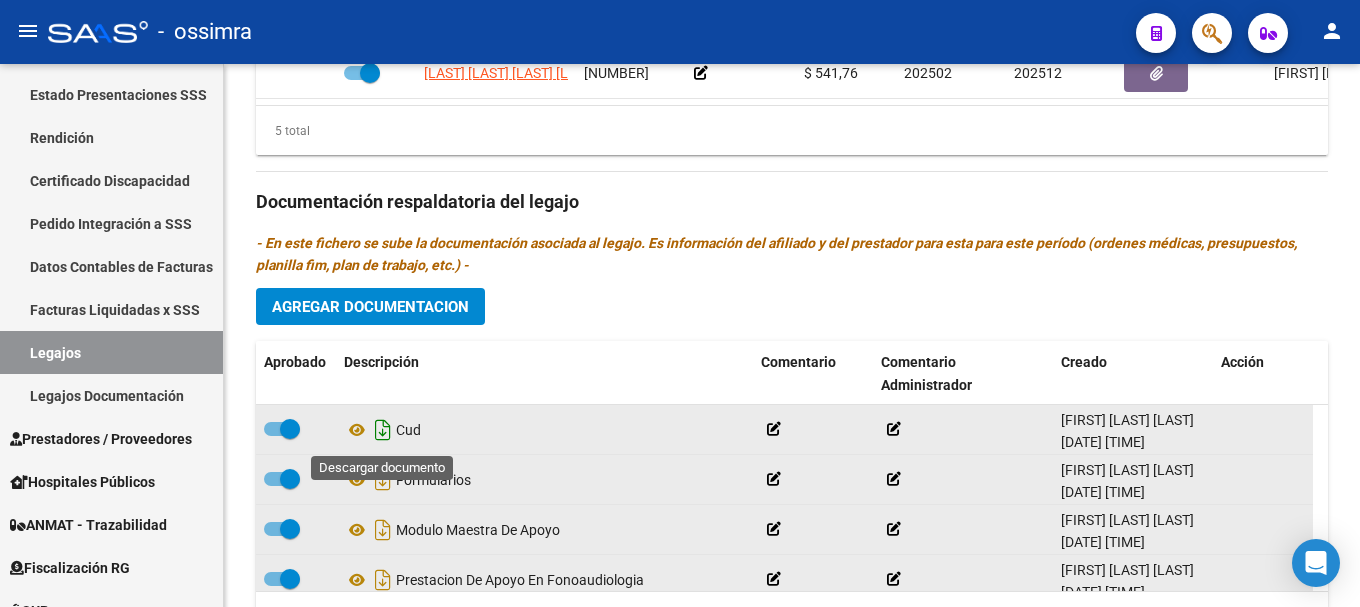click 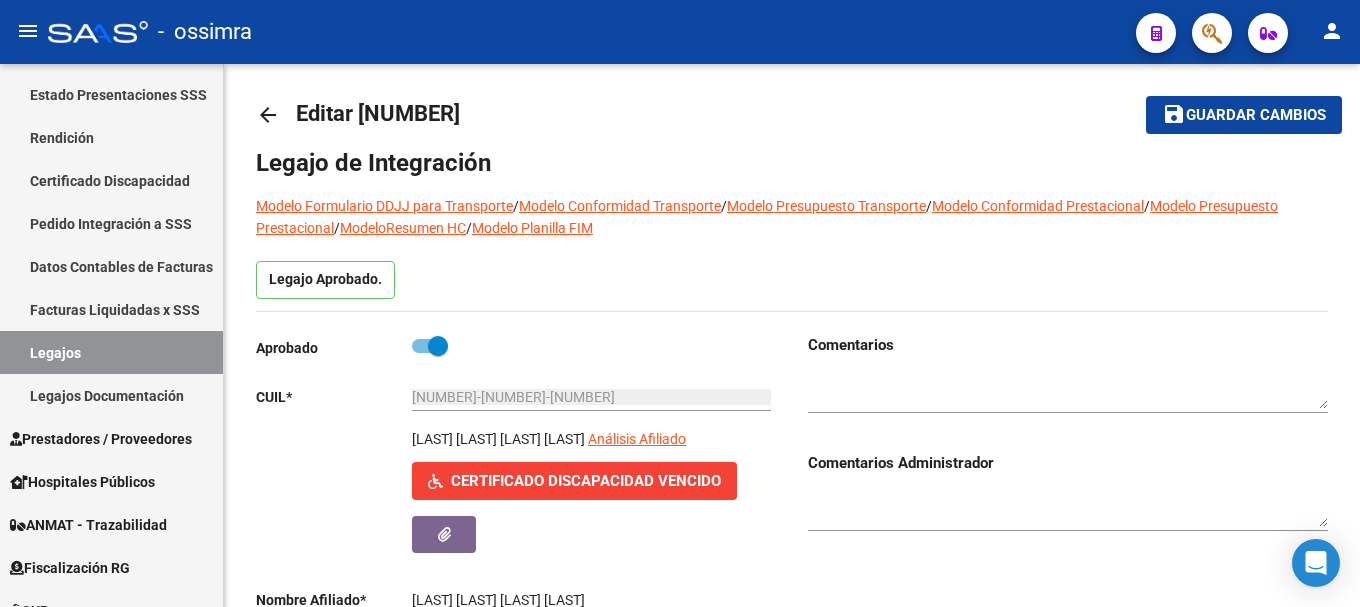 scroll, scrollTop: 0, scrollLeft: 0, axis: both 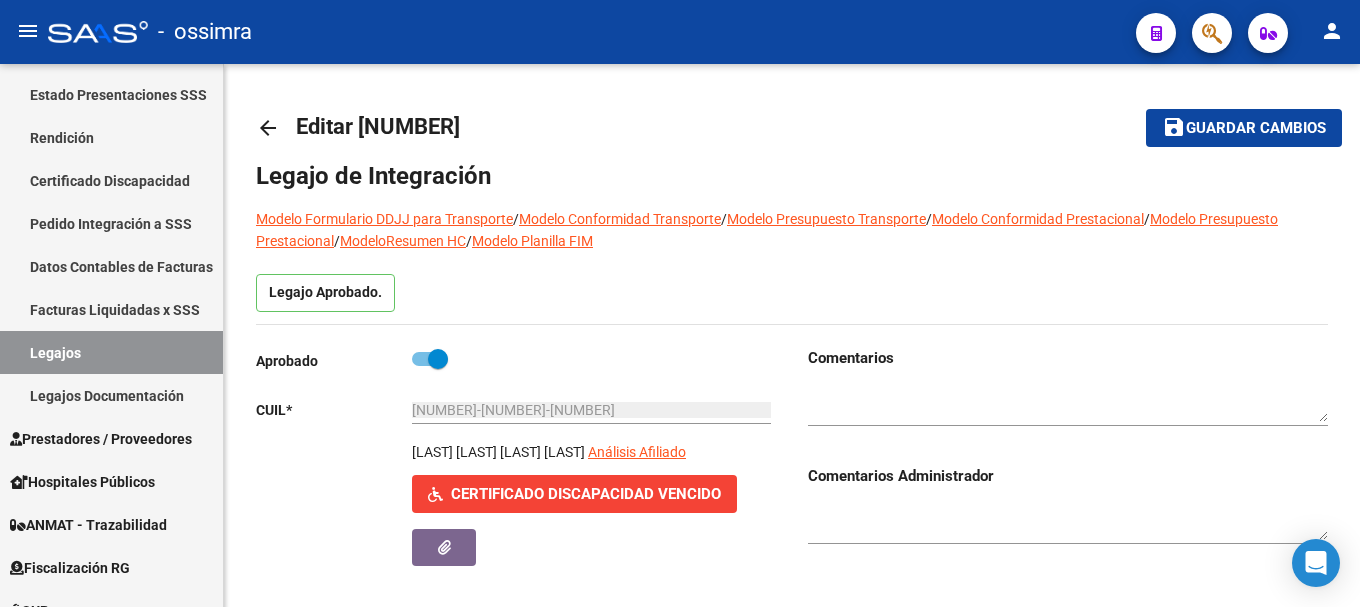click on "arrow_back" 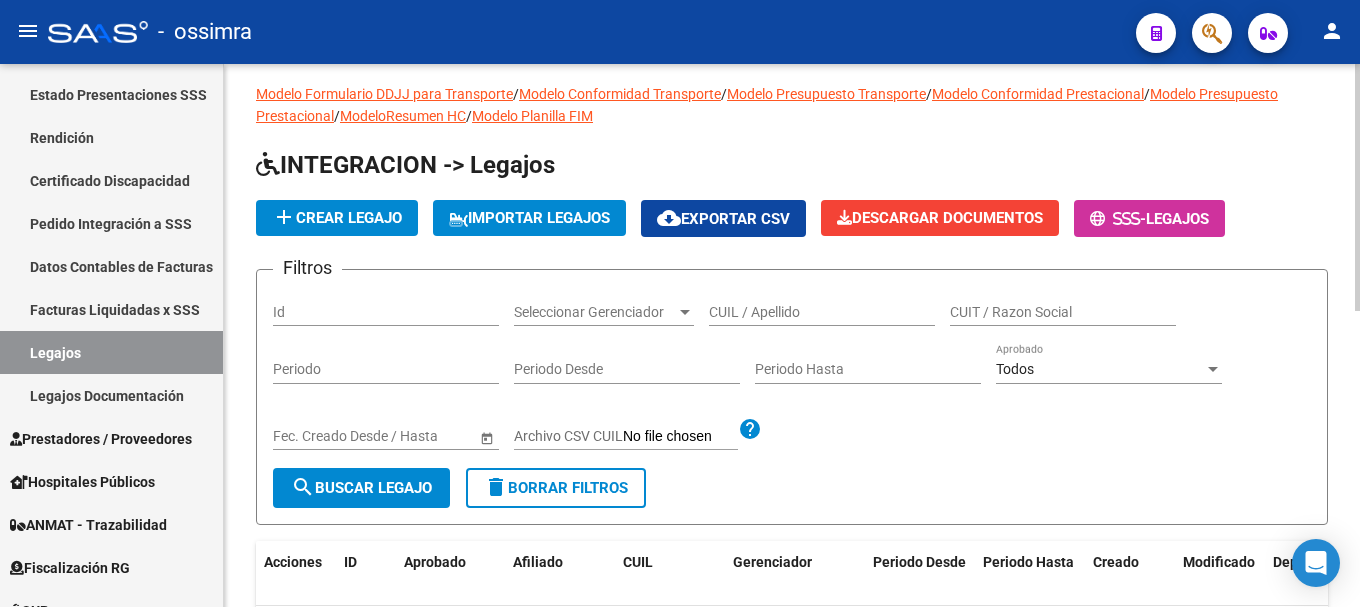 scroll, scrollTop: 0, scrollLeft: 0, axis: both 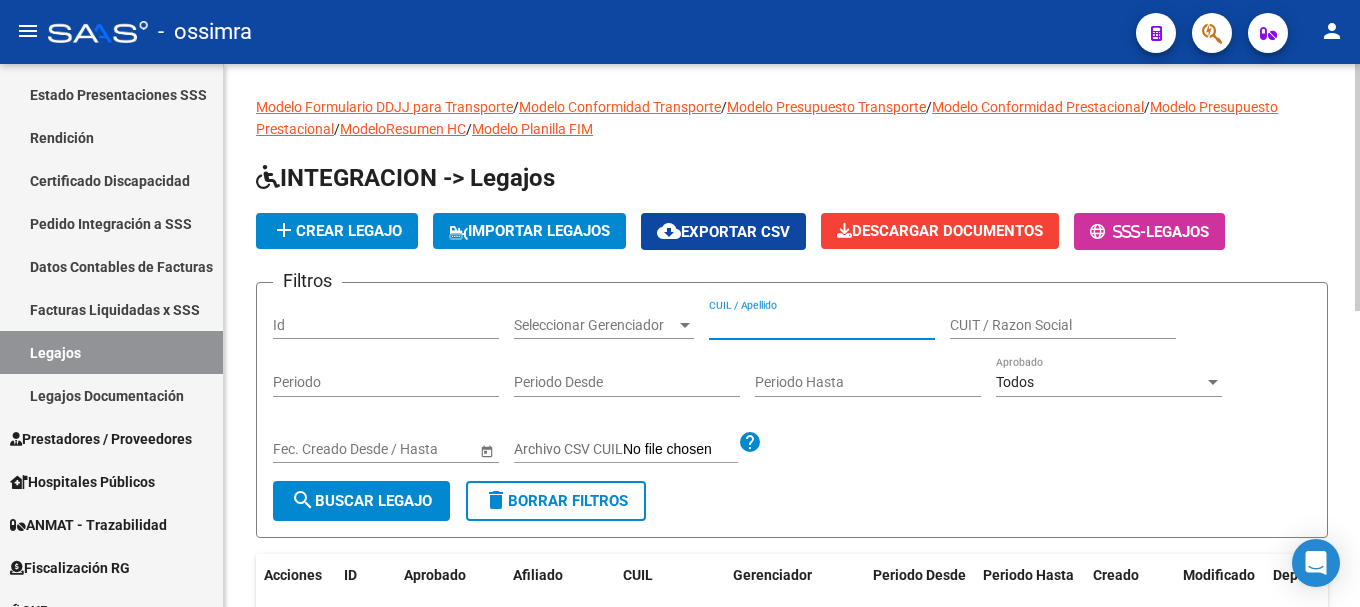 click on "CUIL / Apellido" at bounding box center (822, 325) 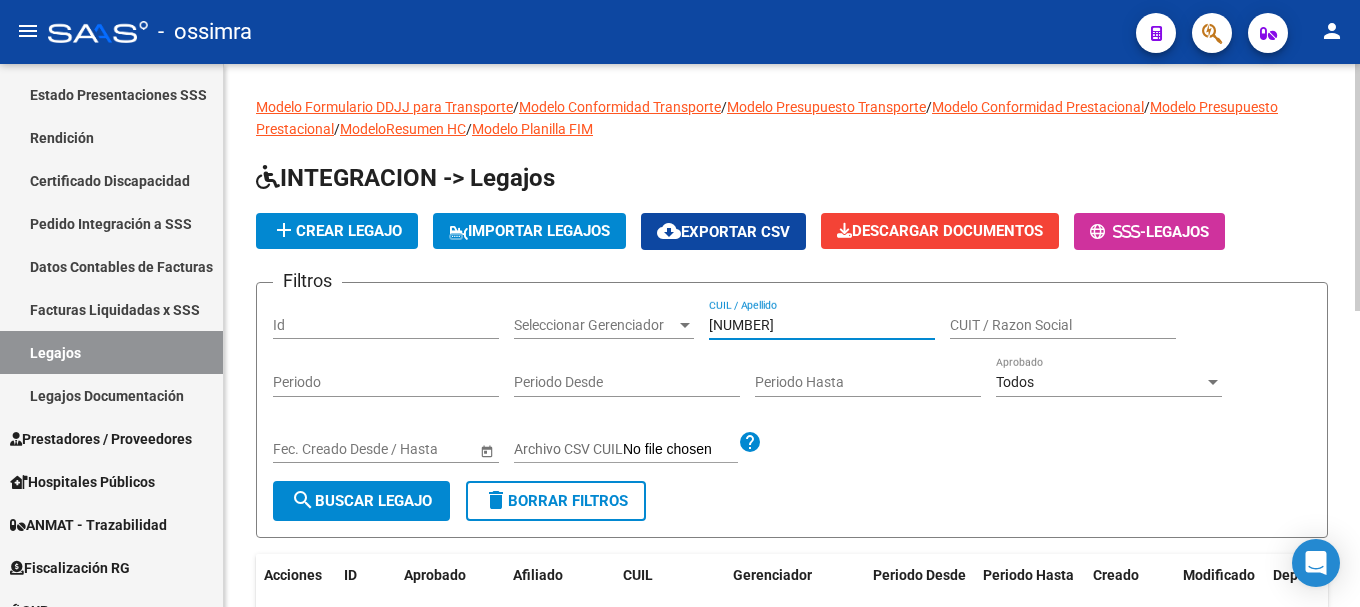 type on "[NUMBER]" 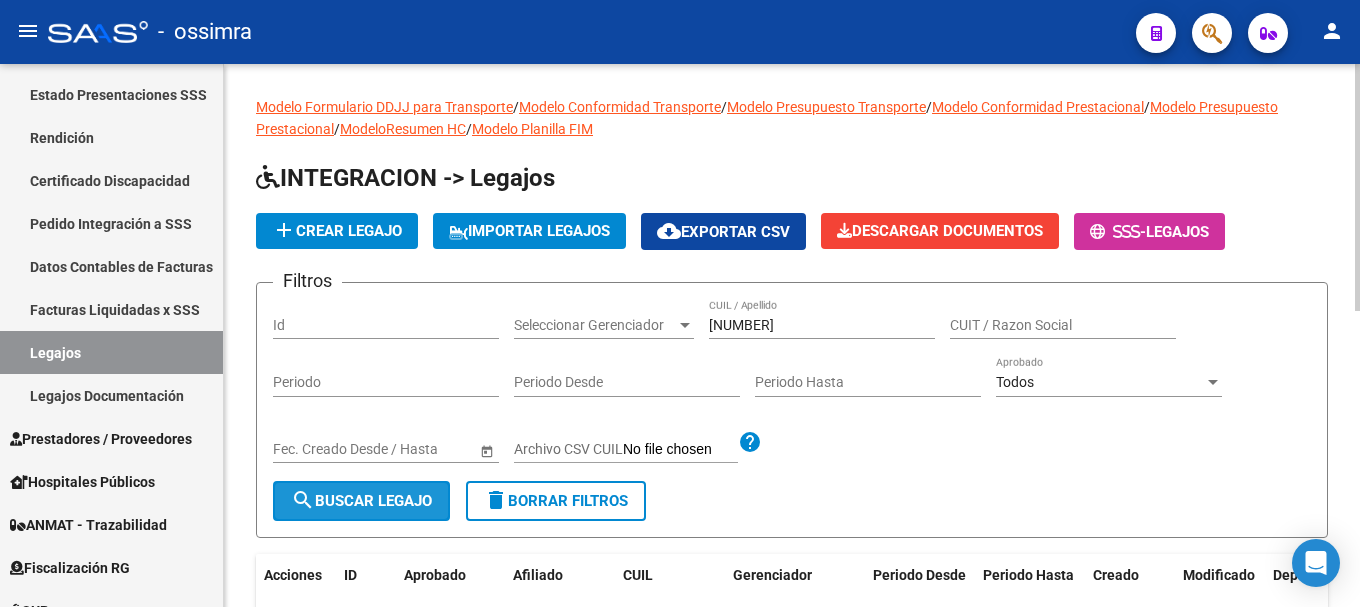 click on "search  Buscar Legajo" 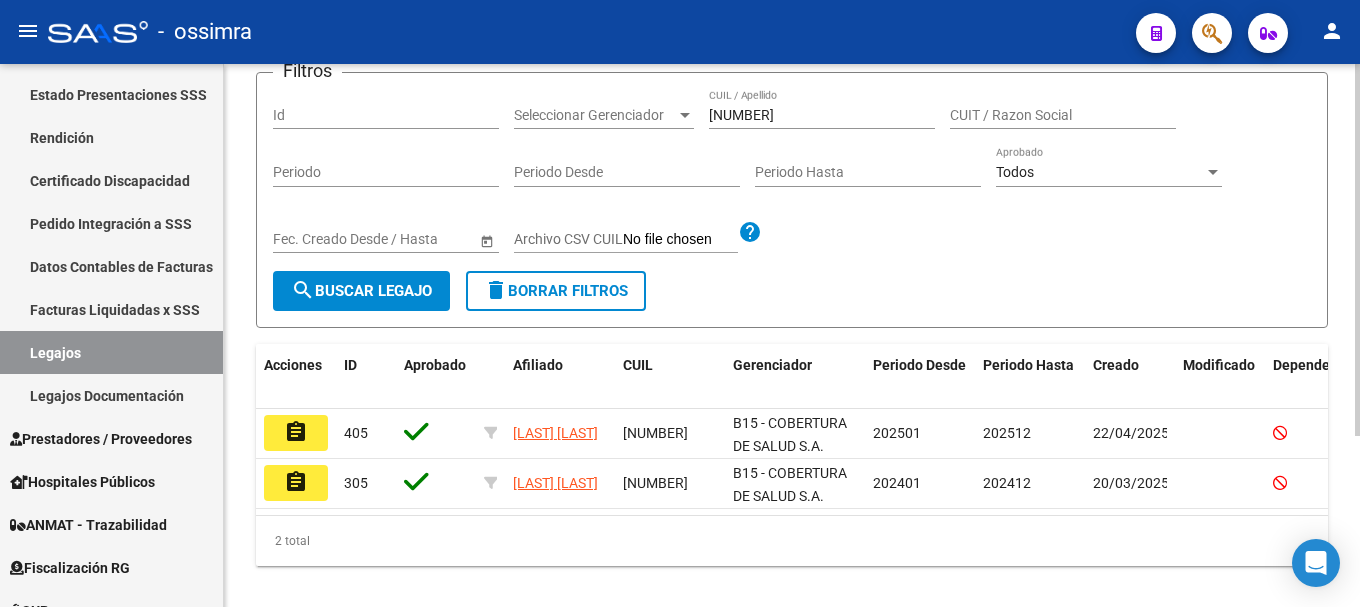 scroll, scrollTop: 250, scrollLeft: 0, axis: vertical 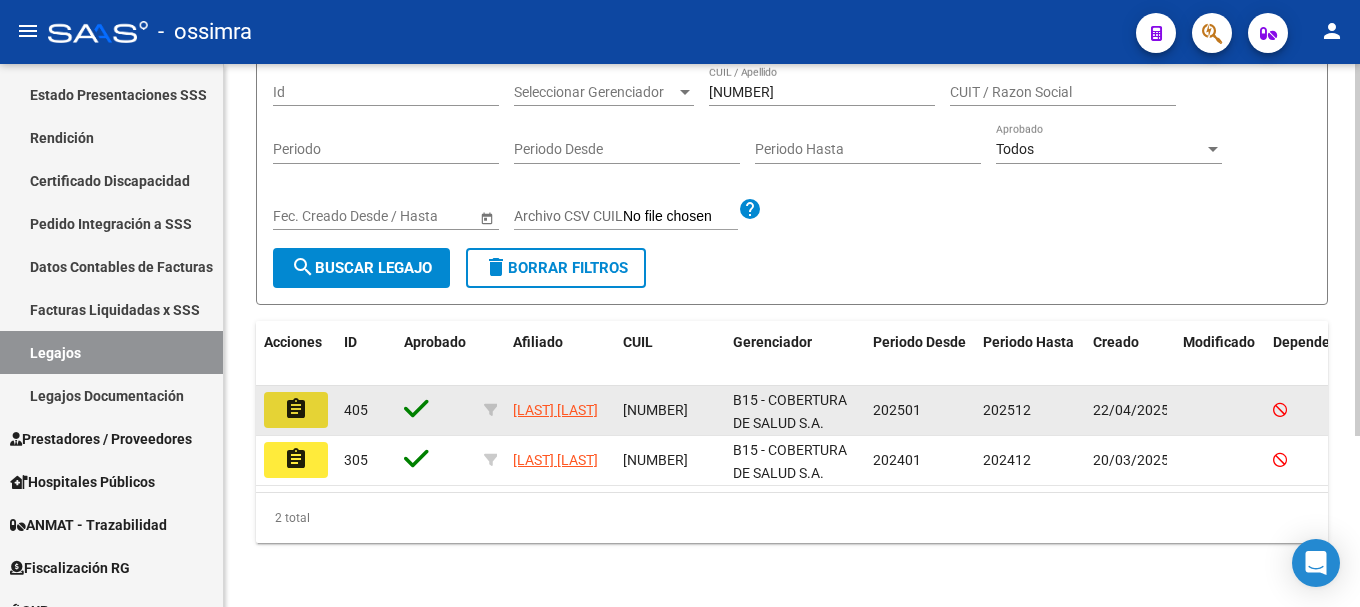 click on "assignment" 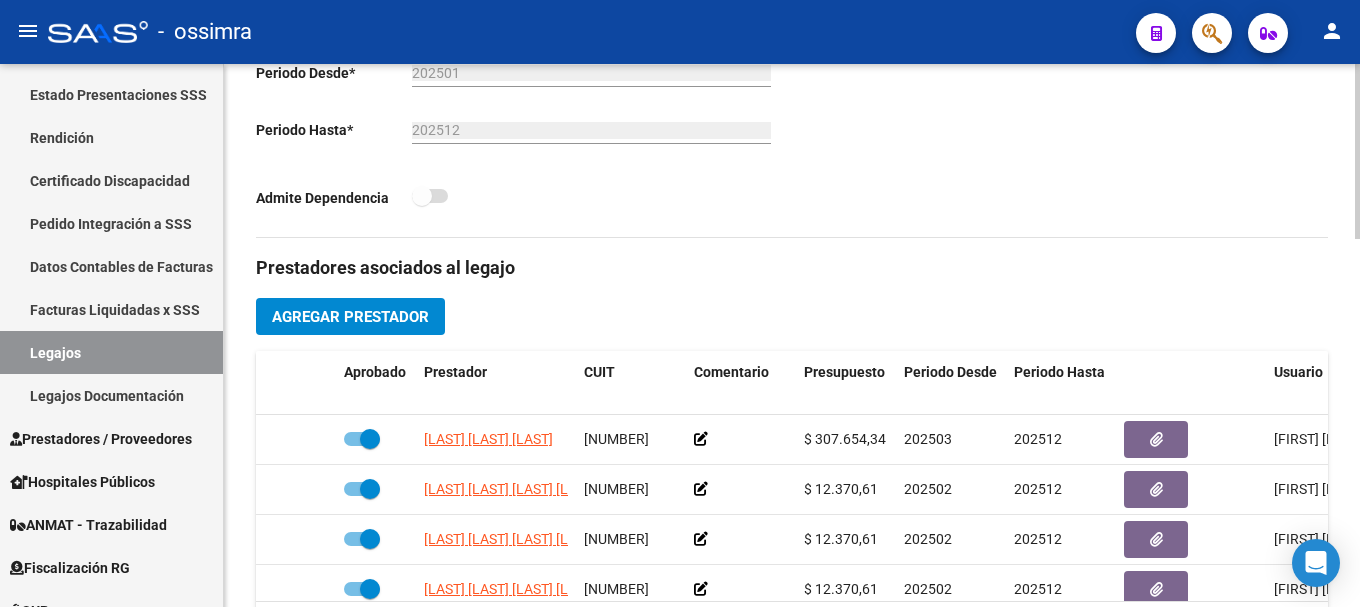 scroll, scrollTop: 600, scrollLeft: 0, axis: vertical 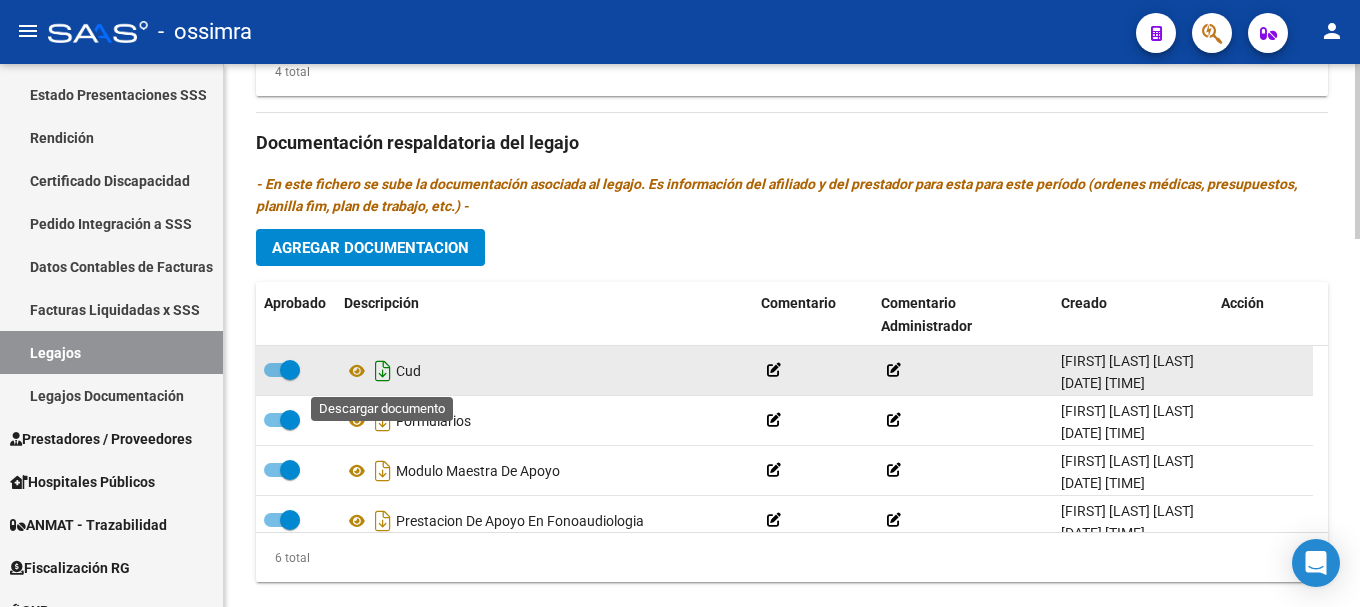 click 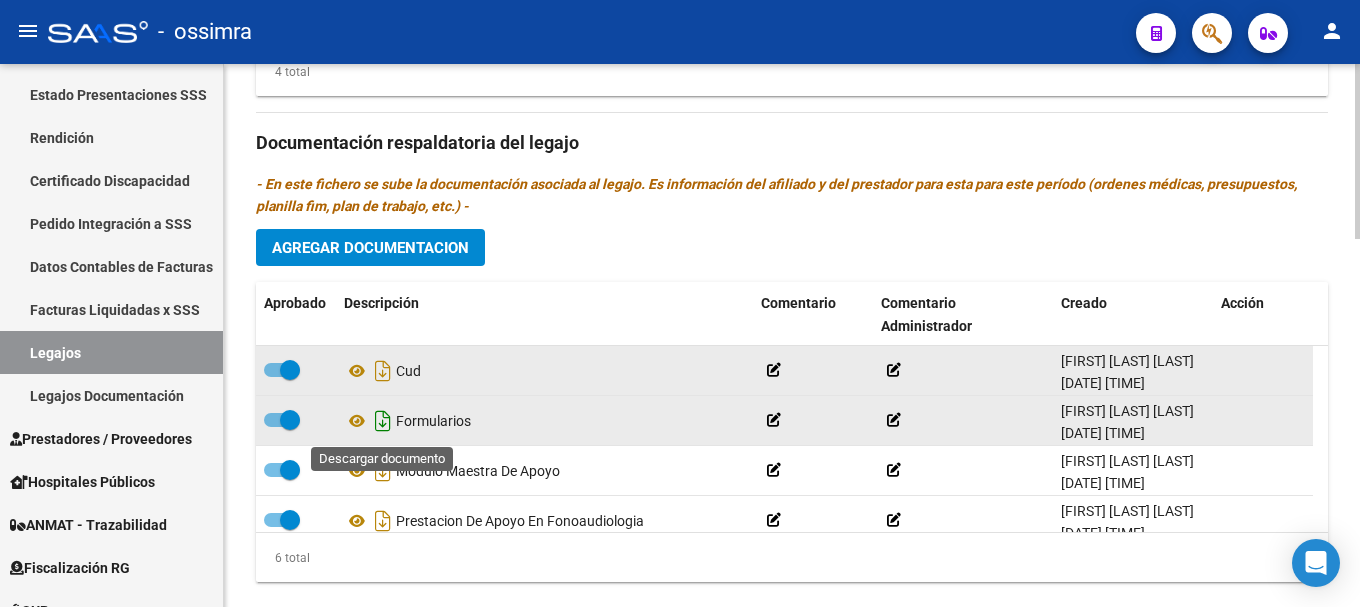 click 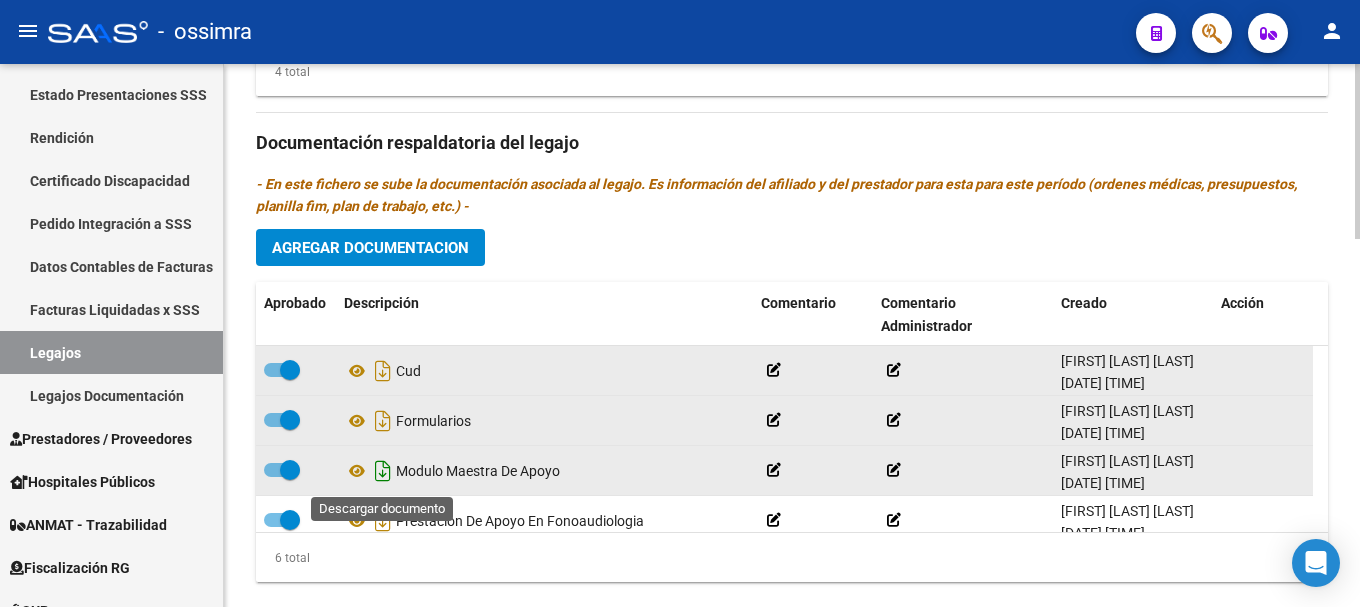 click 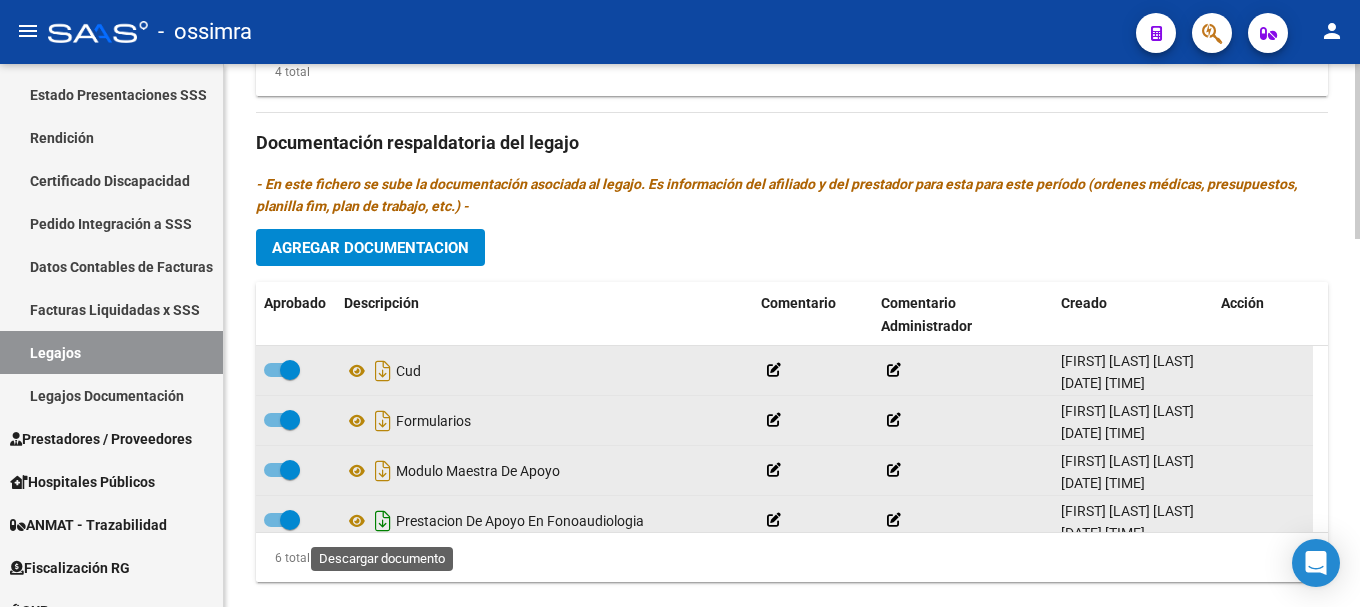 click 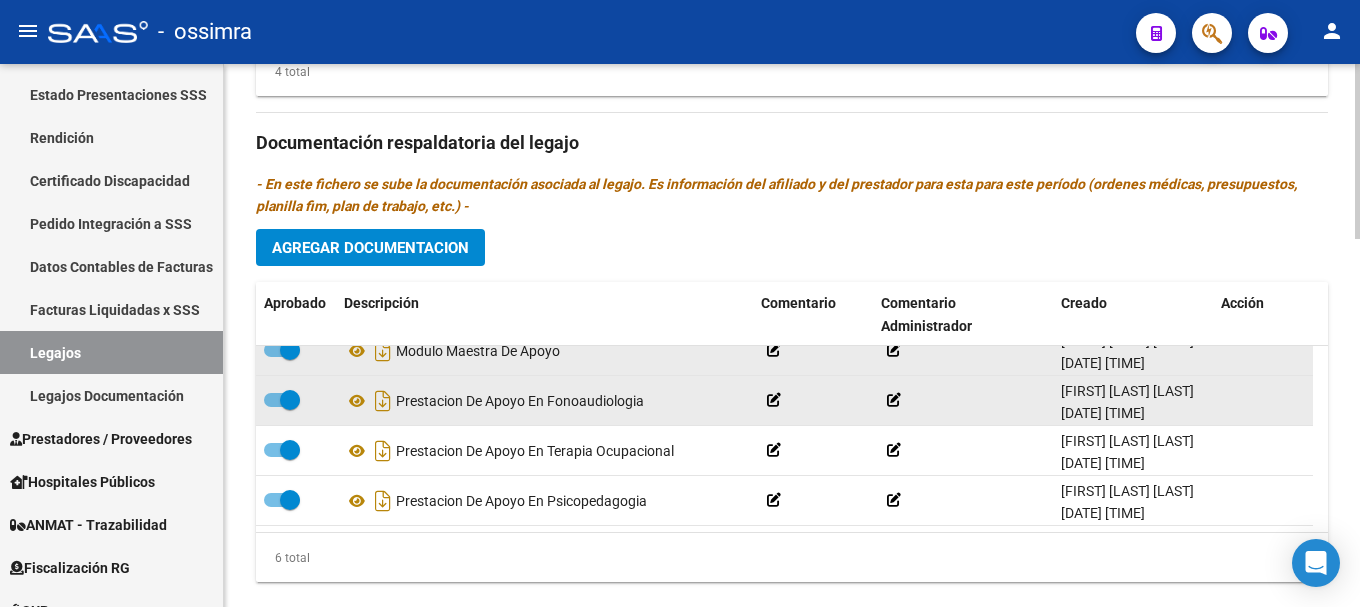 scroll, scrollTop: 121, scrollLeft: 0, axis: vertical 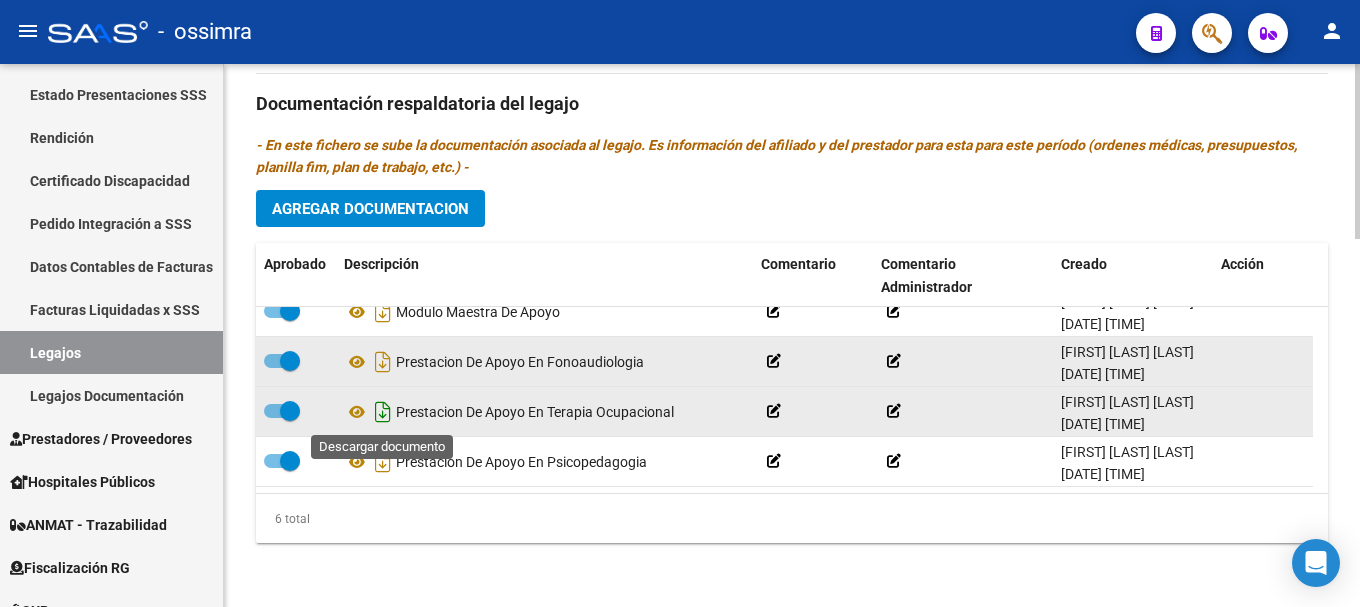 click 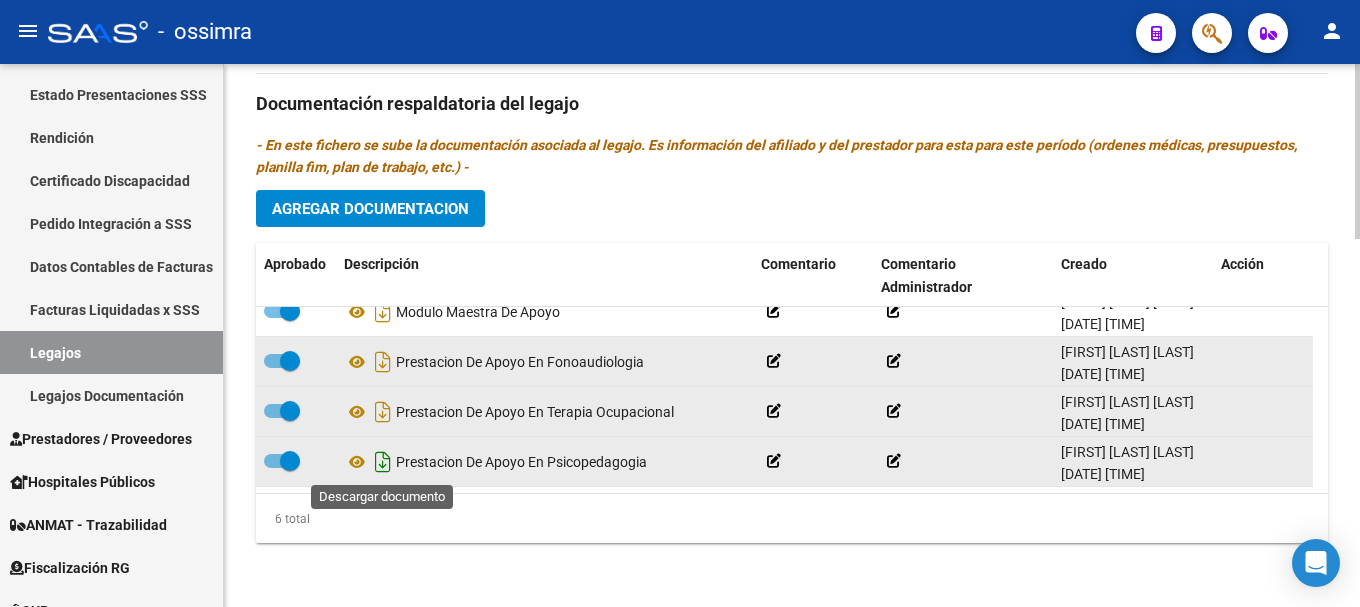 click 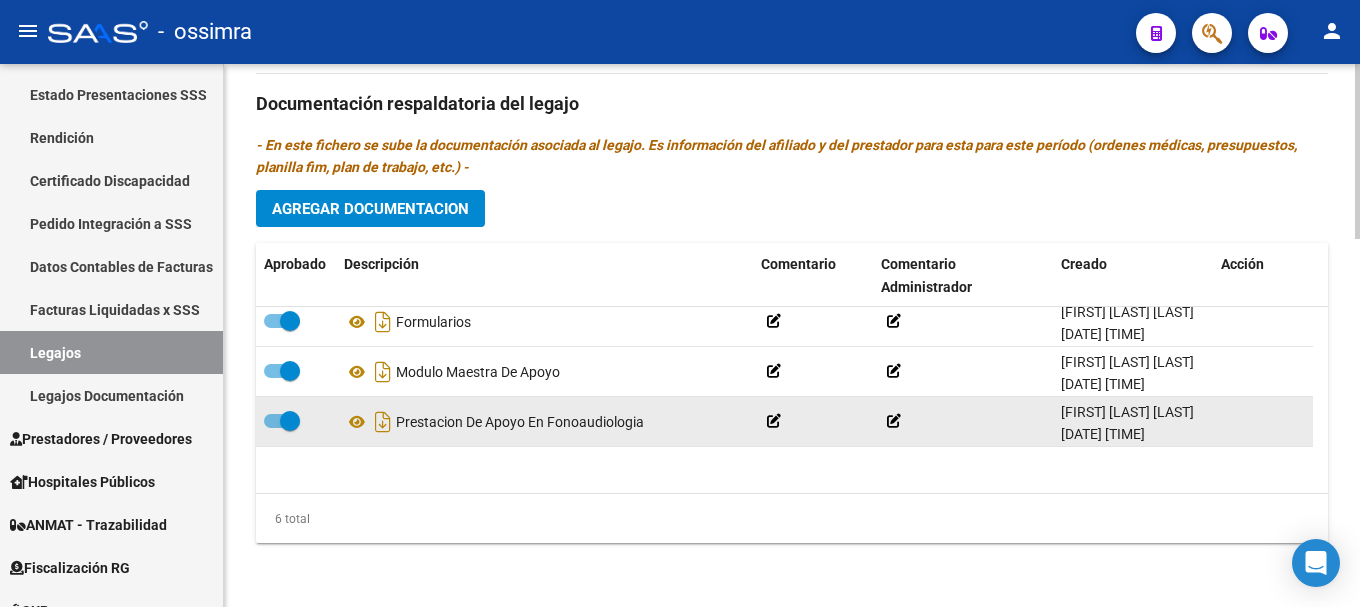 scroll, scrollTop: 0, scrollLeft: 0, axis: both 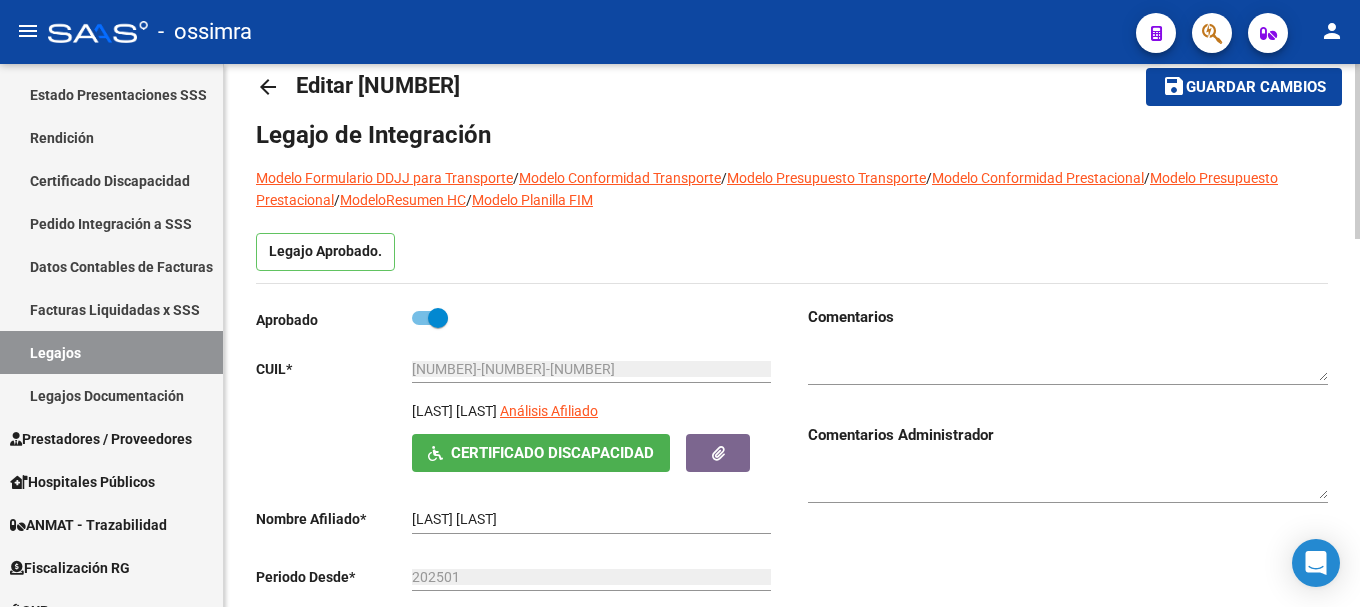 click on "arrow_back" 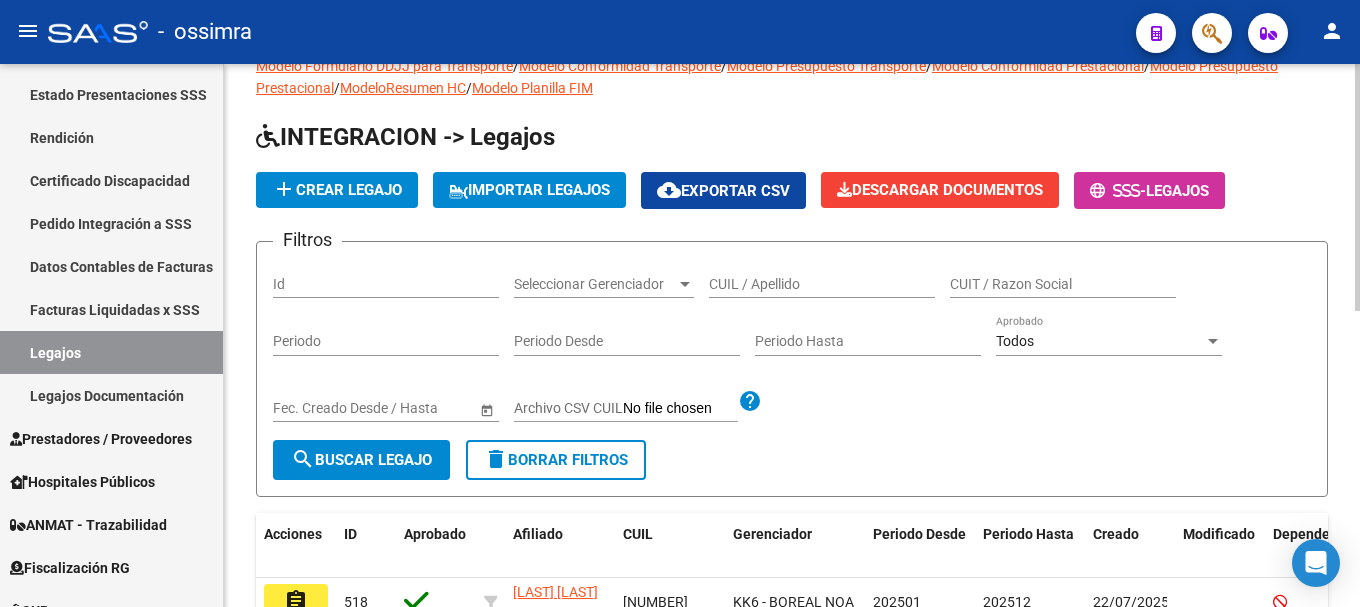 click on "CUIL / Apellido" at bounding box center (822, 284) 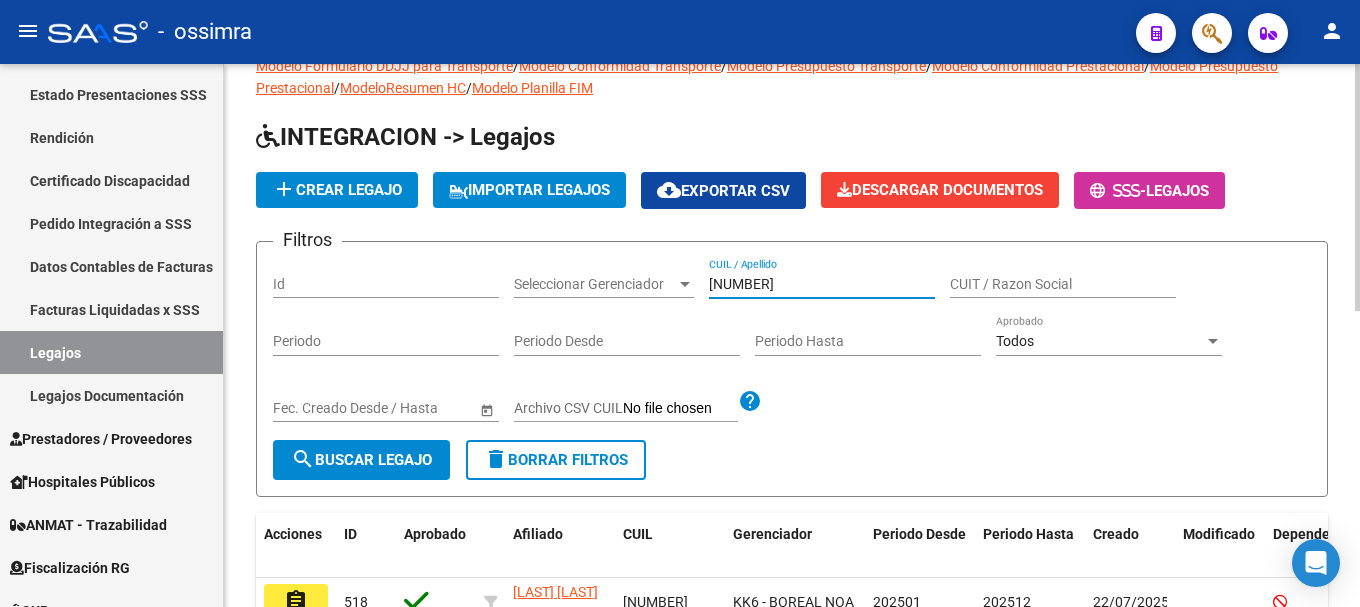 type on "[NUMBER]" 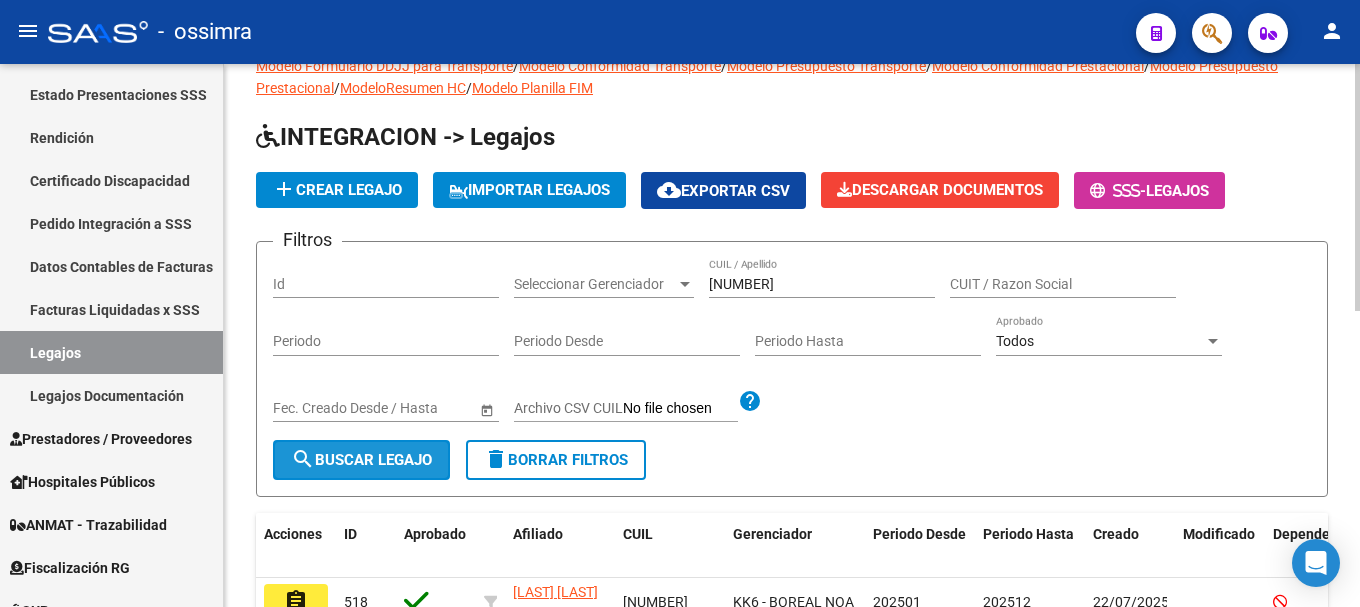 drag, startPoint x: 339, startPoint y: 469, endPoint x: 365, endPoint y: 451, distance: 31.622776 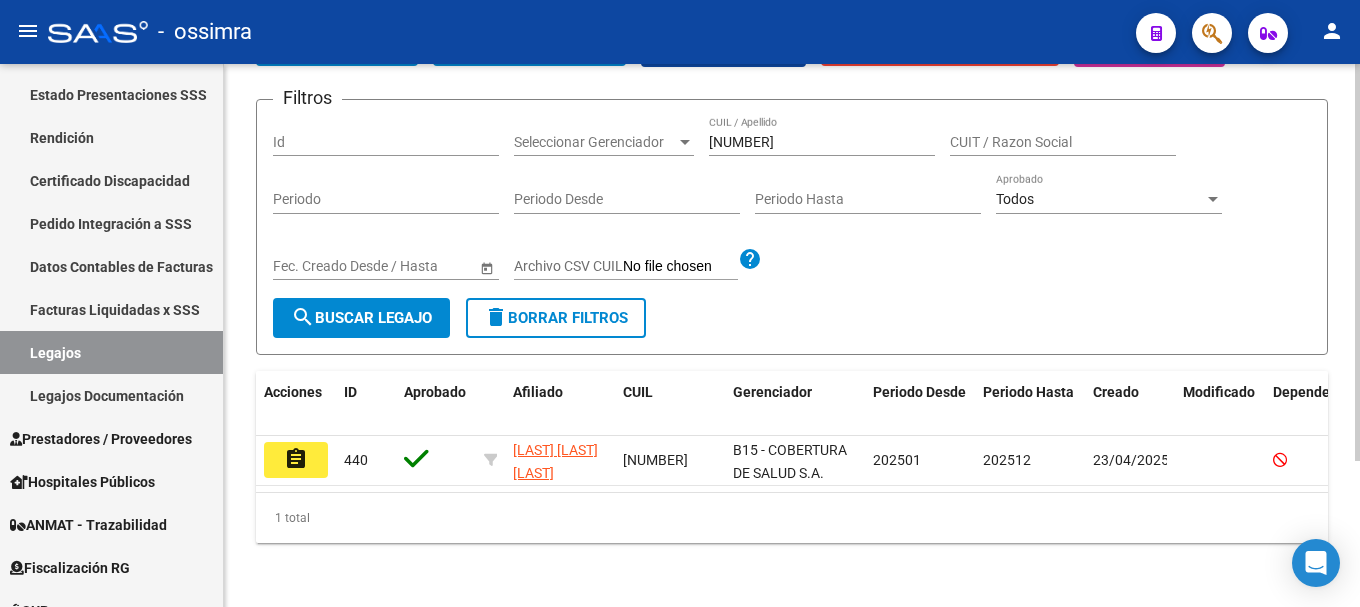 scroll, scrollTop: 200, scrollLeft: 0, axis: vertical 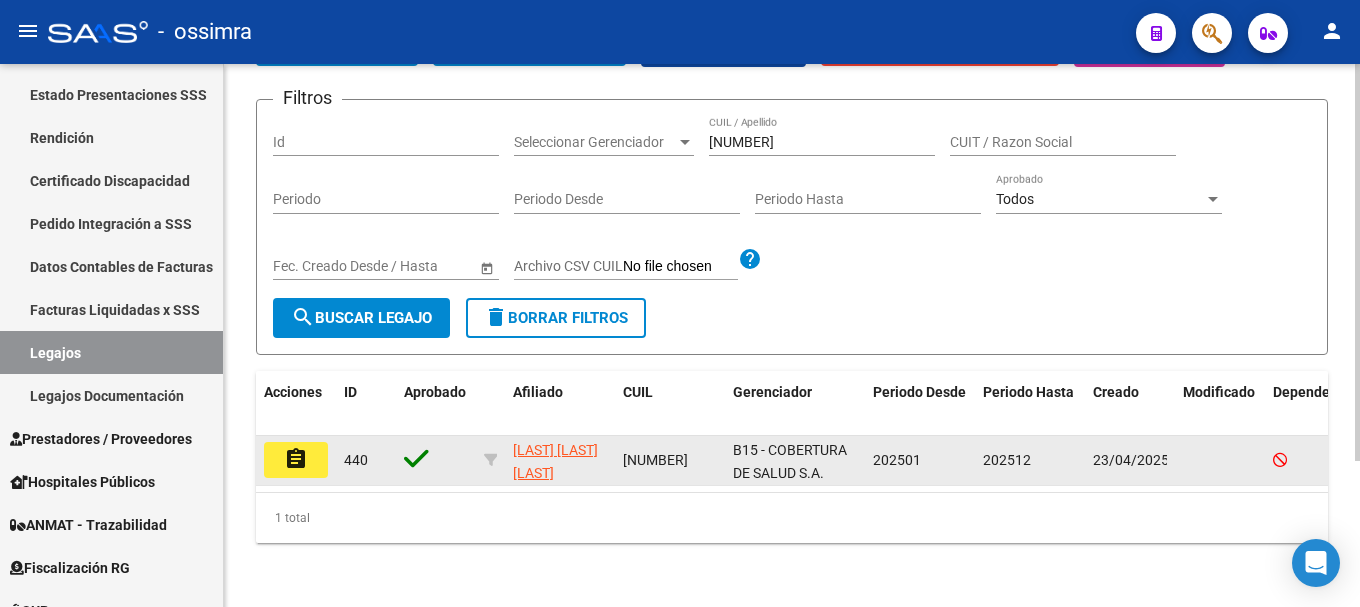 click on "assignment" 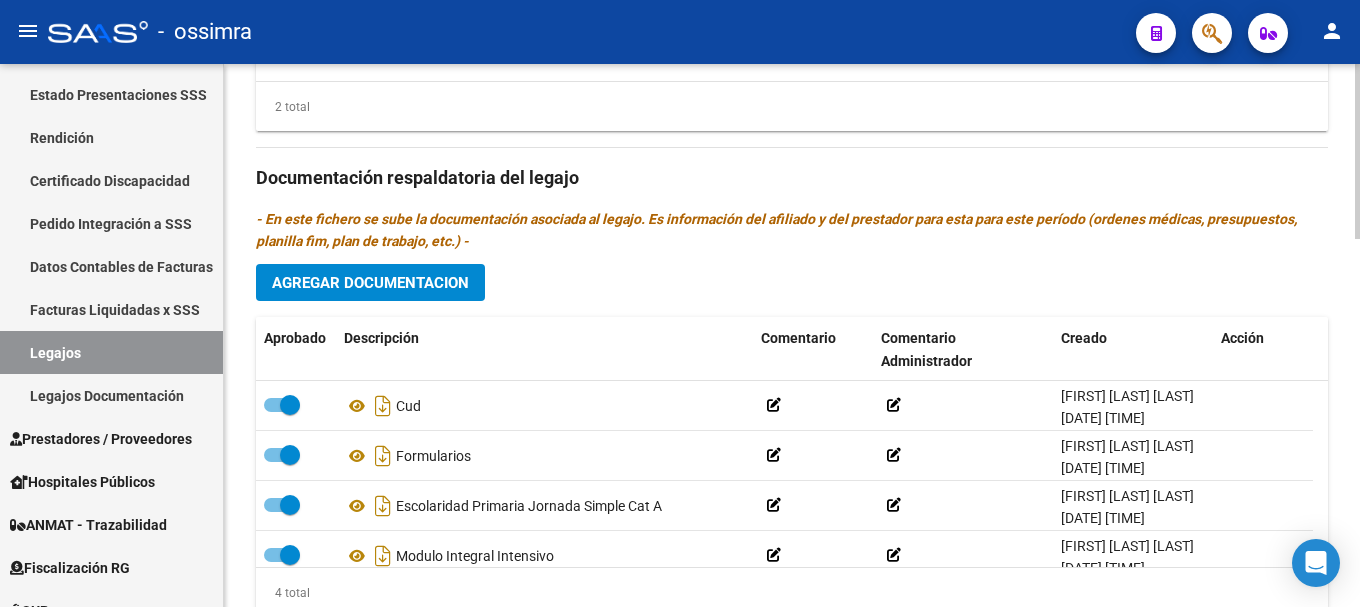 scroll, scrollTop: 1141, scrollLeft: 0, axis: vertical 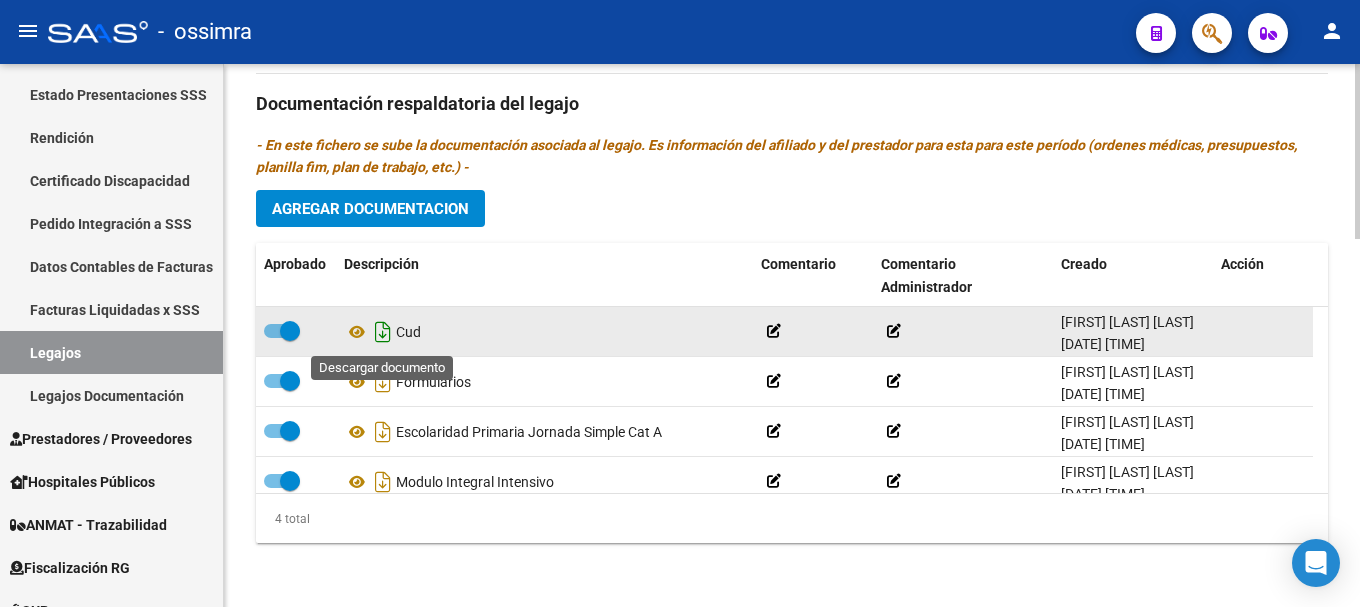 click 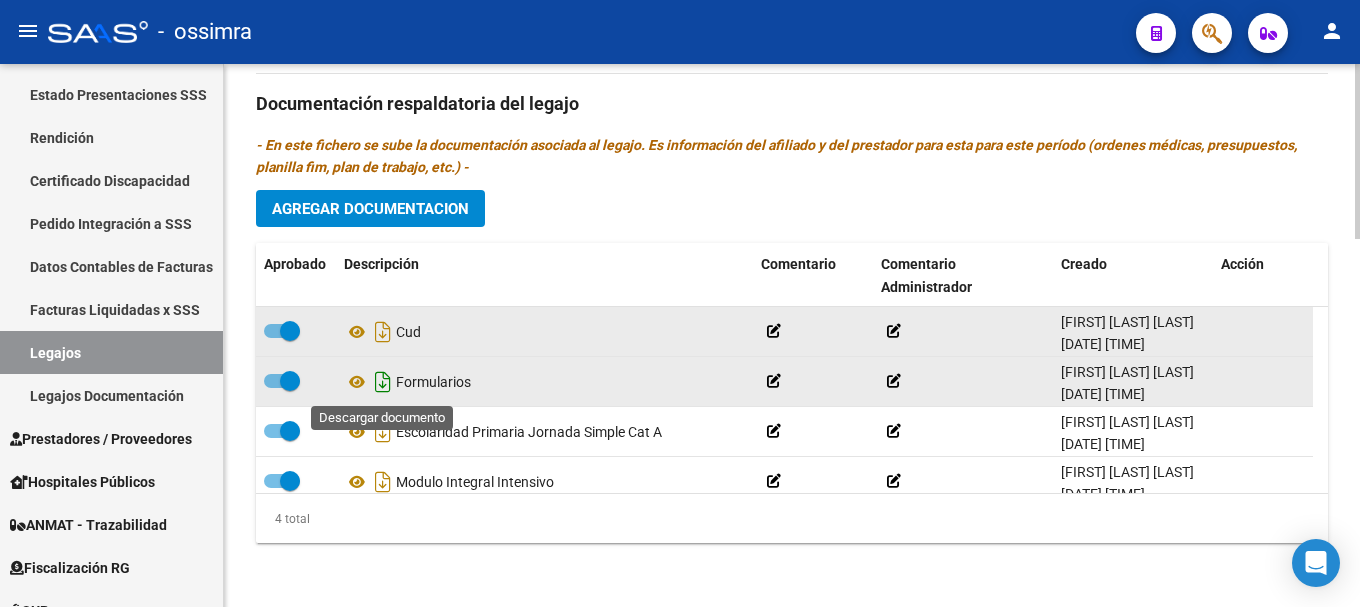 click 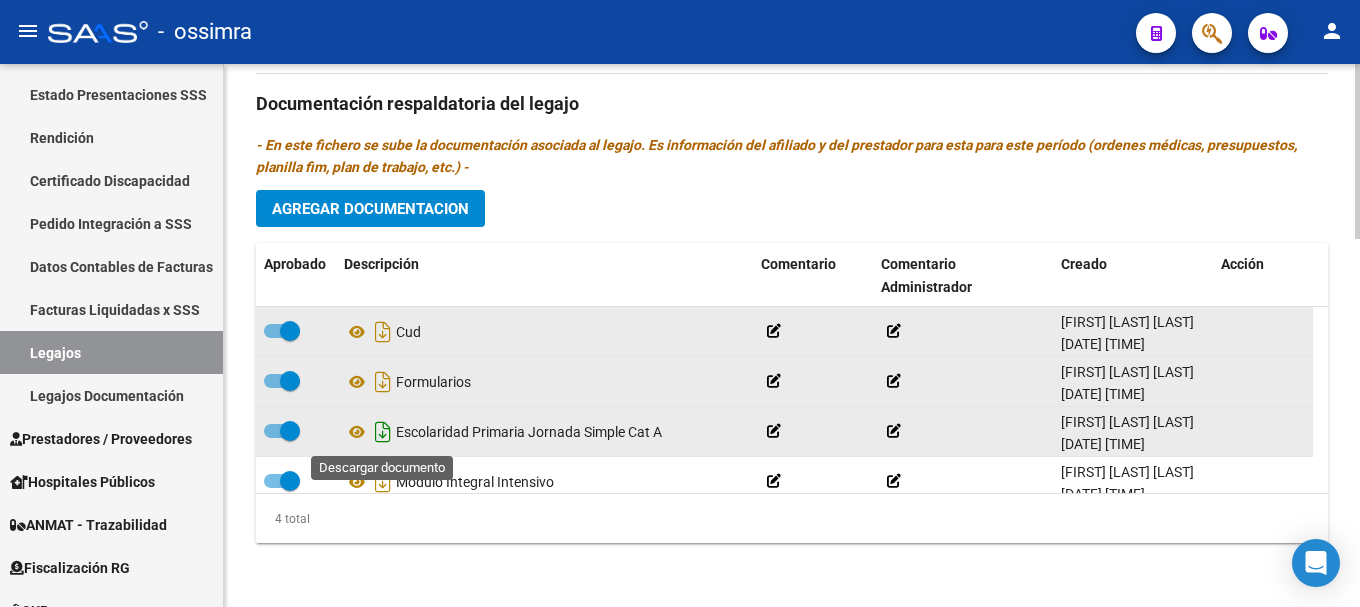 click 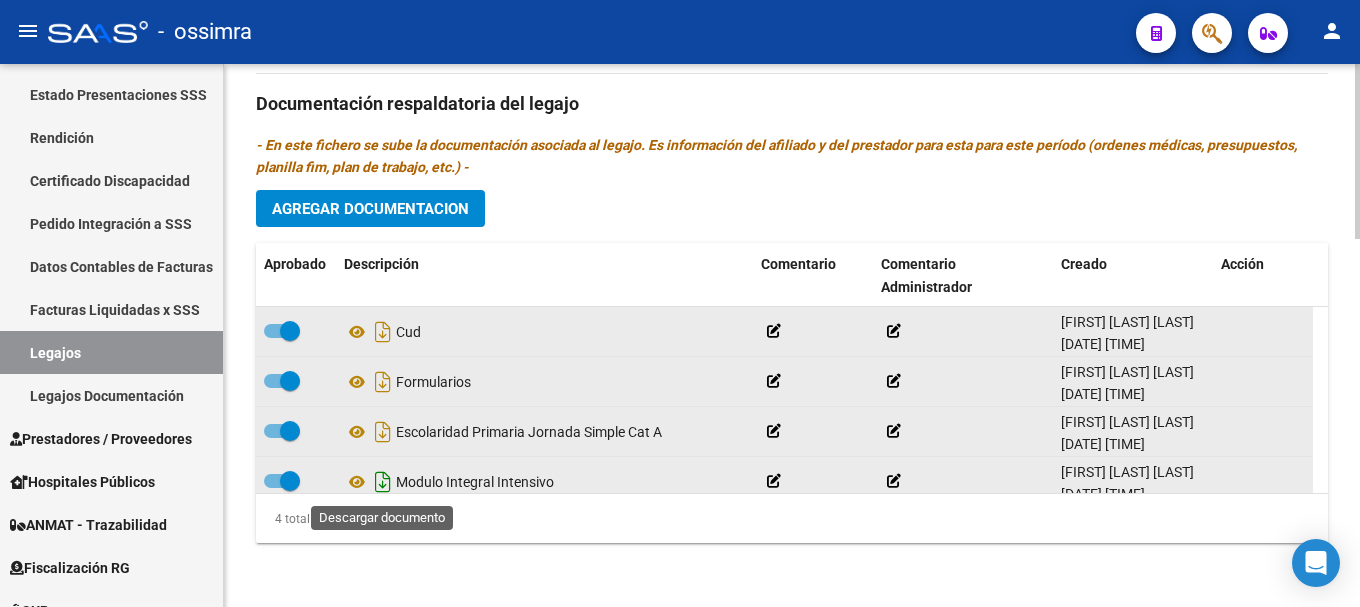 click 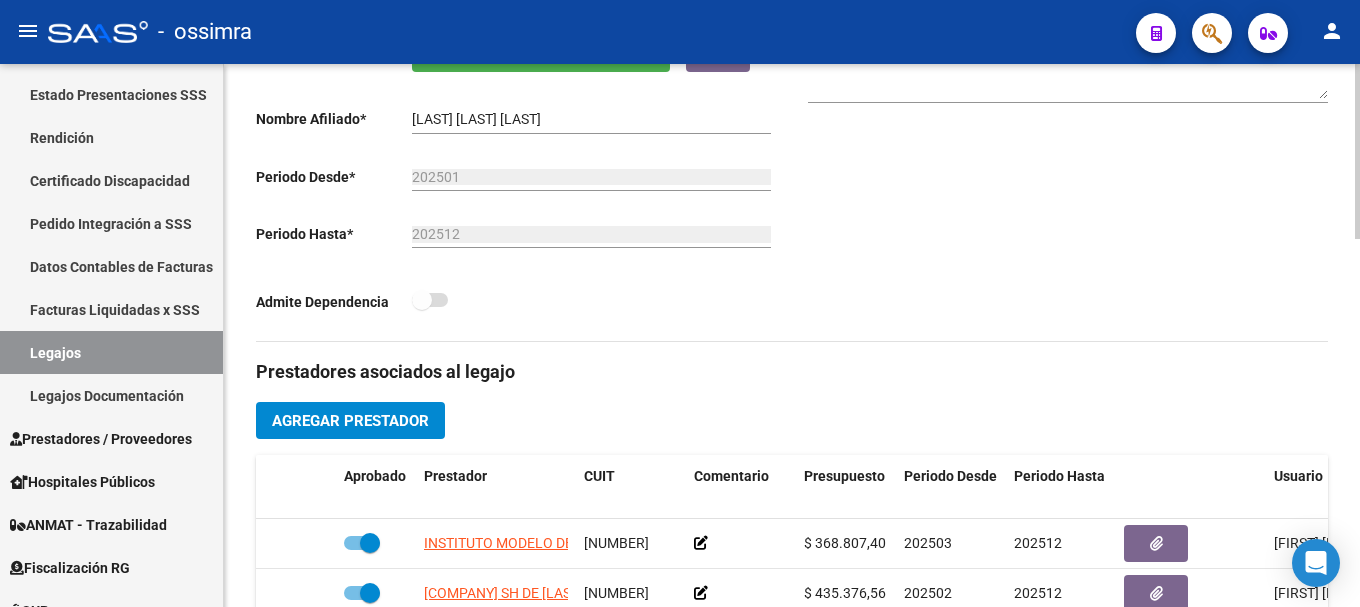 scroll, scrollTop: 0, scrollLeft: 0, axis: both 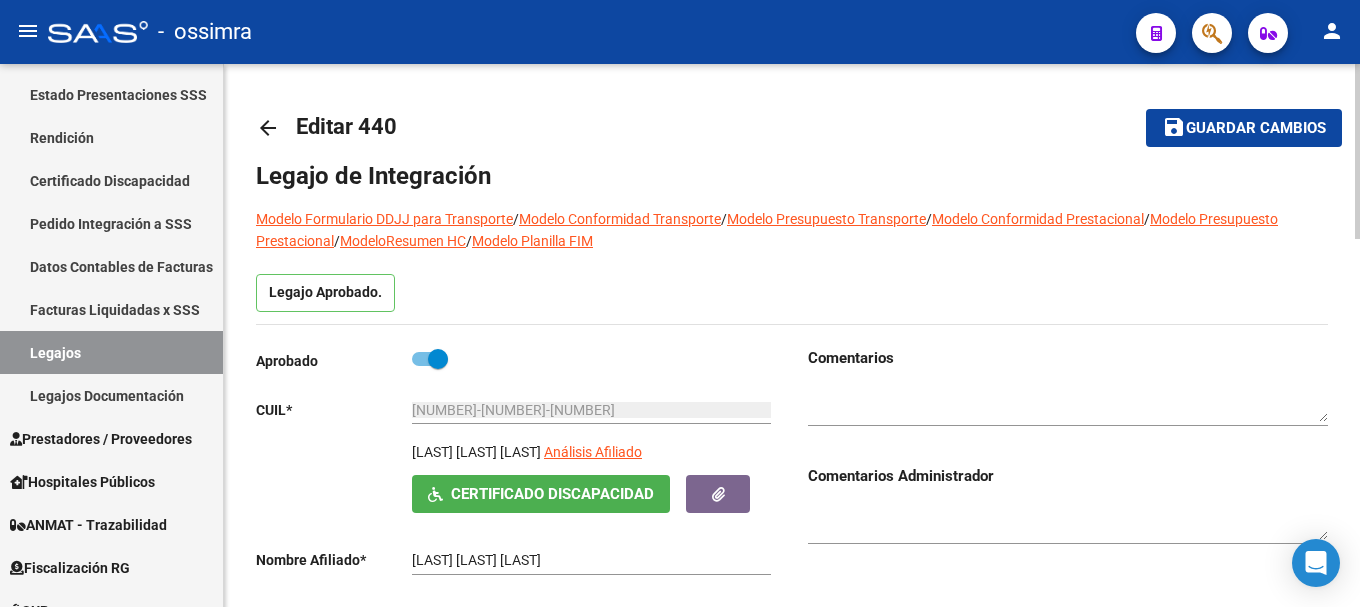 click on "arrow_back" 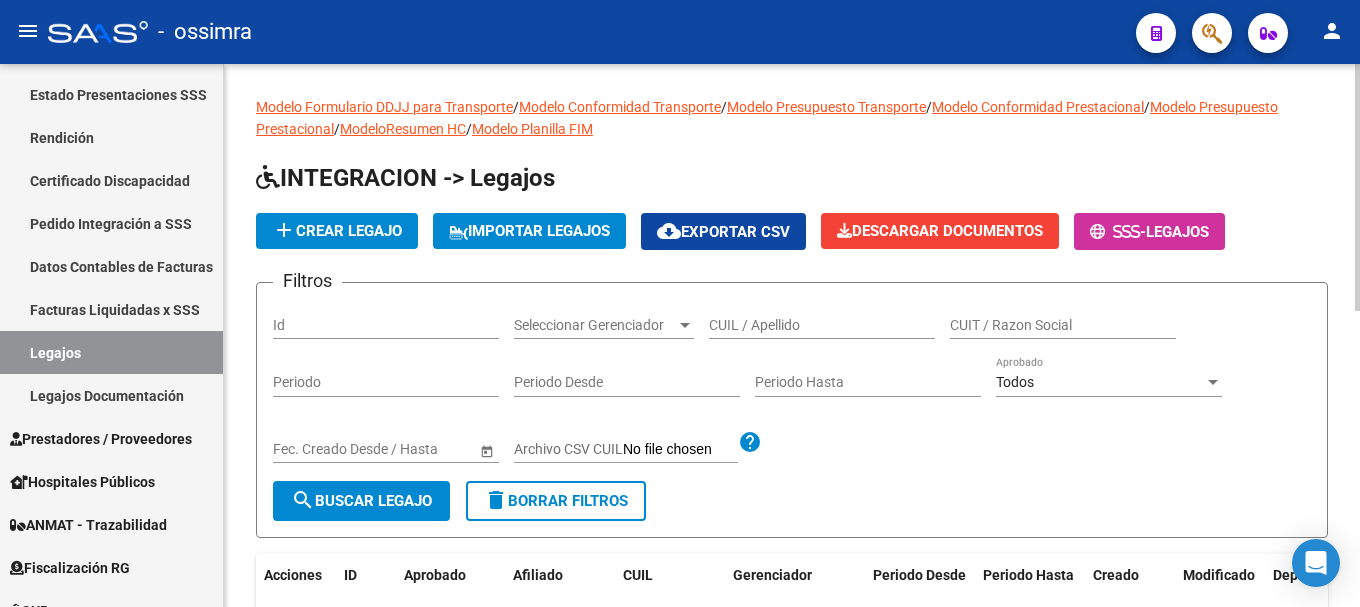 click on "CUIL / Apellido" at bounding box center [822, 325] 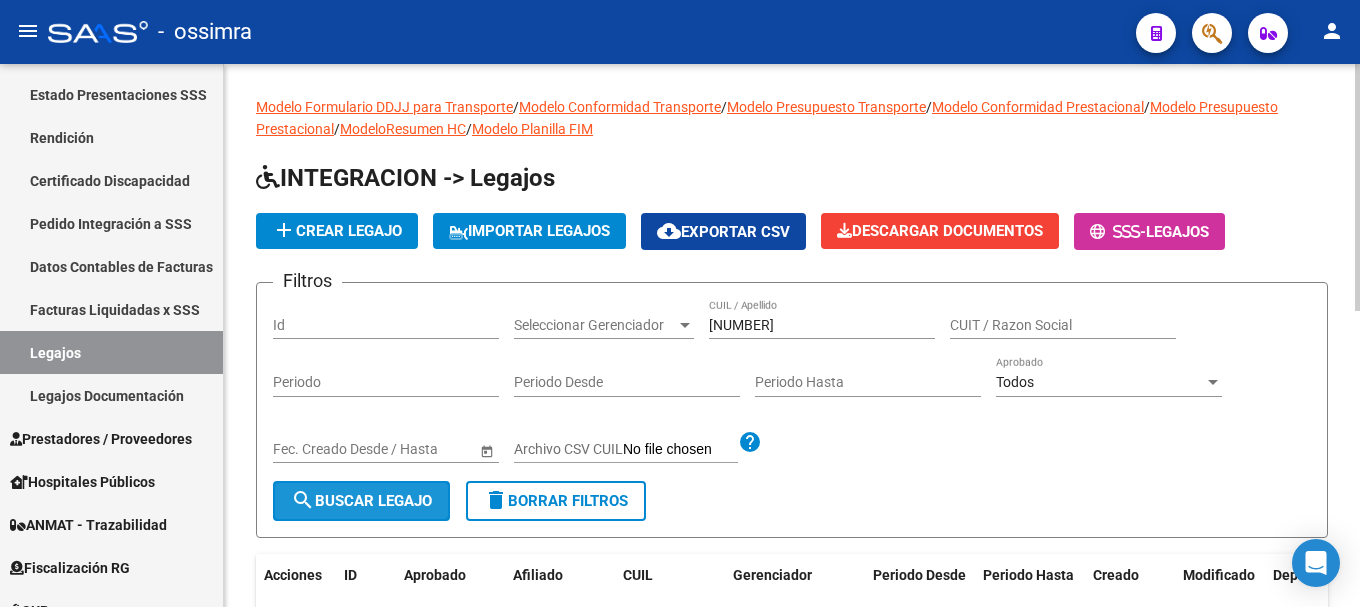 click on "search  Buscar Legajo" 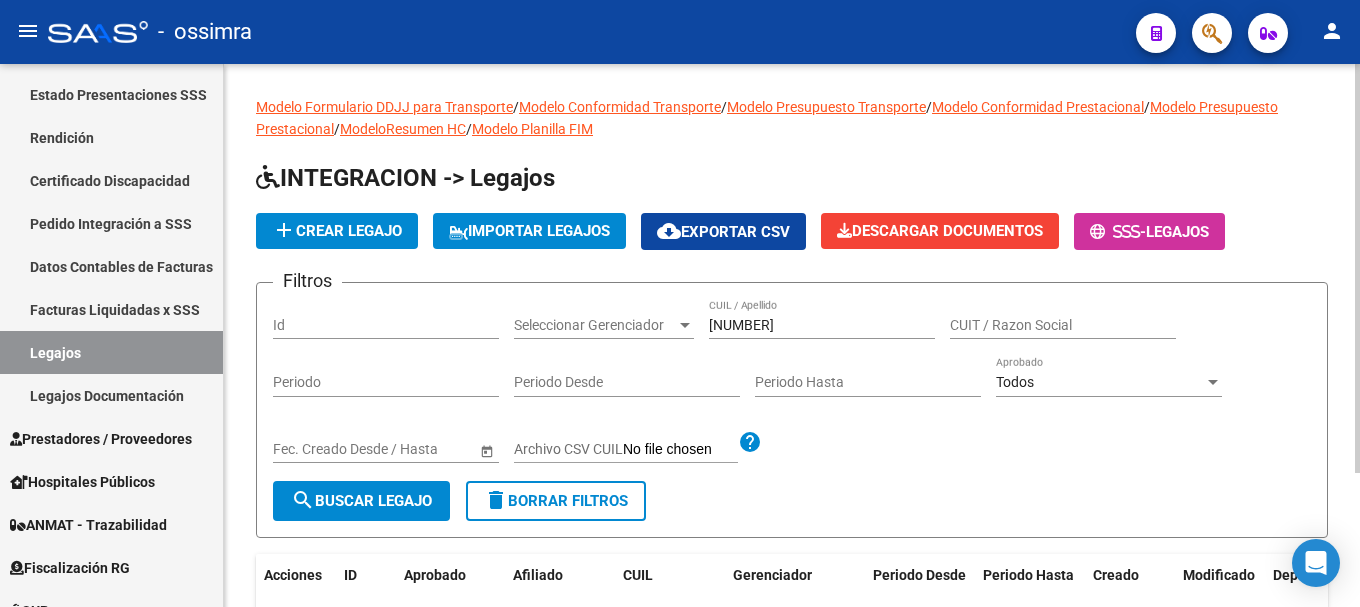 scroll, scrollTop: 100, scrollLeft: 0, axis: vertical 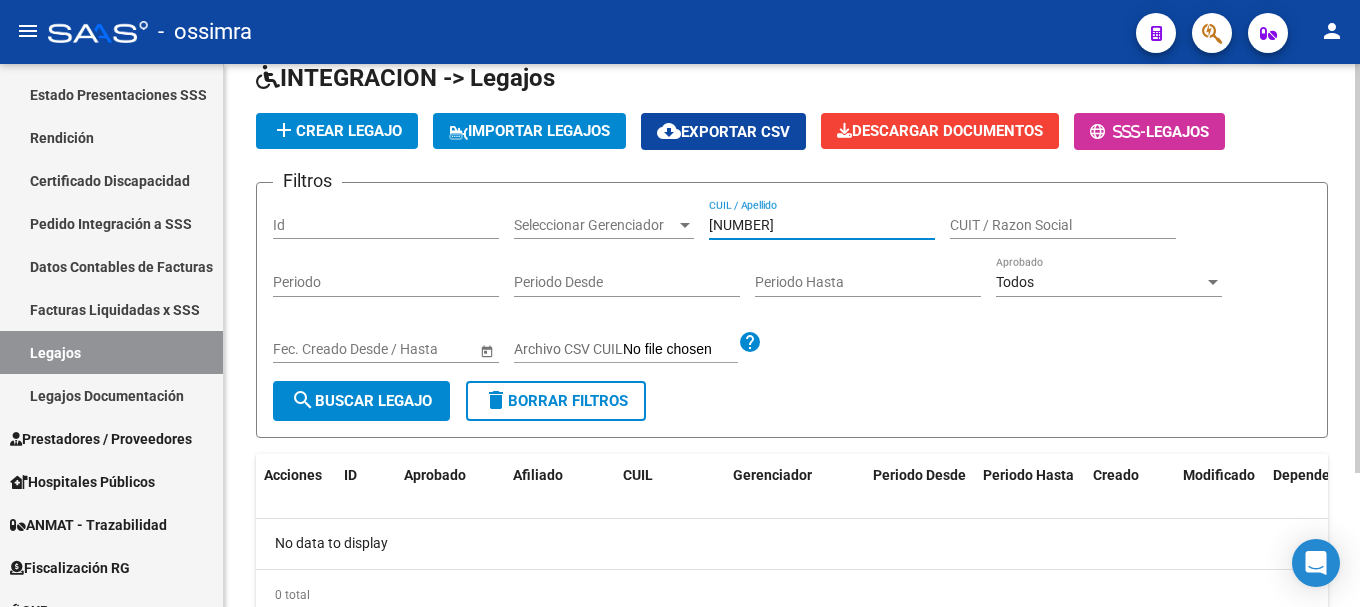 click on "[NUMBER]" at bounding box center (822, 225) 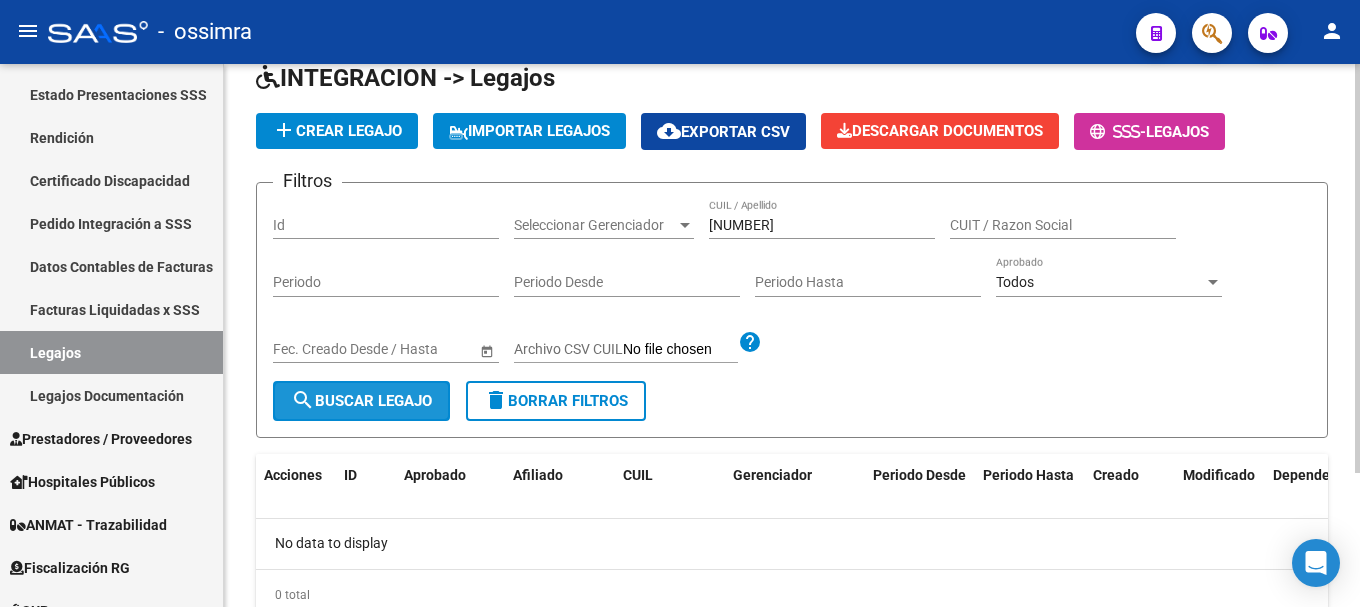 click on "search  Buscar Legajo" 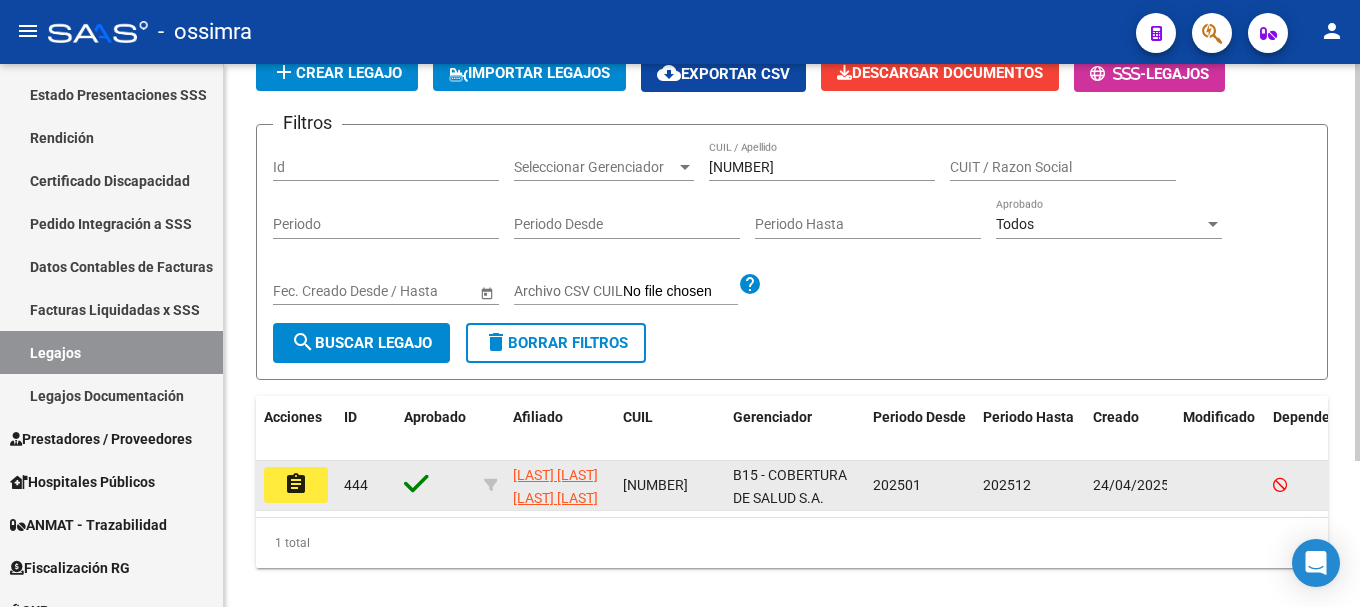 scroll, scrollTop: 200, scrollLeft: 0, axis: vertical 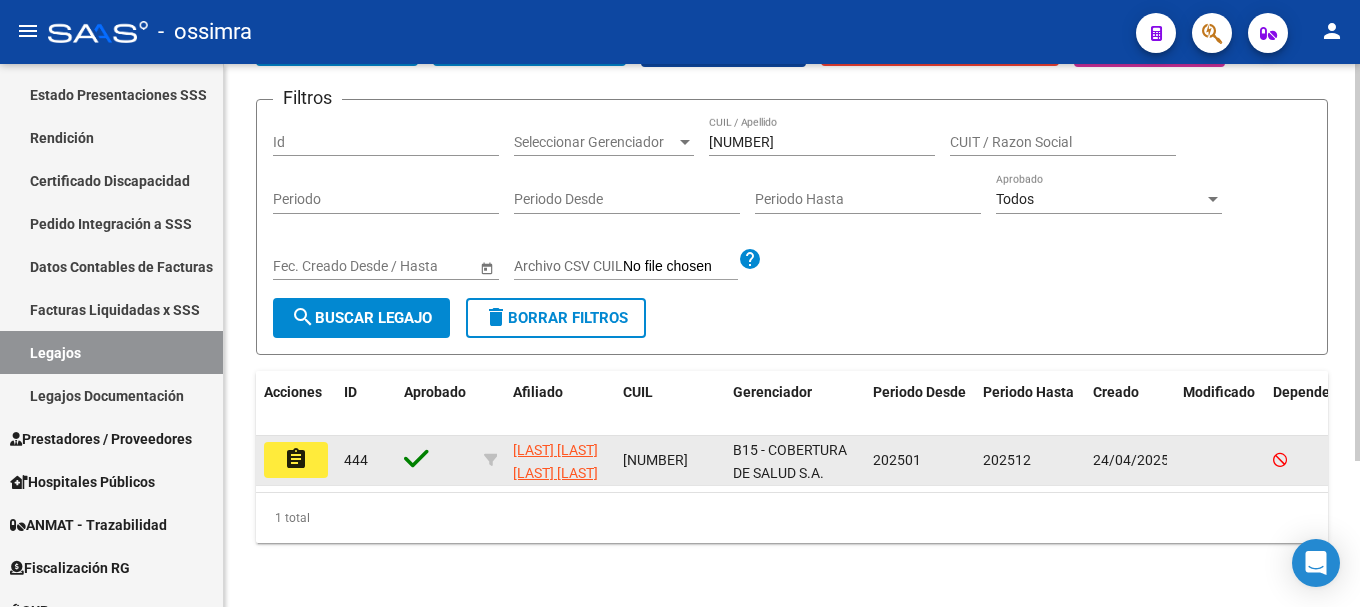 click on "assignment" 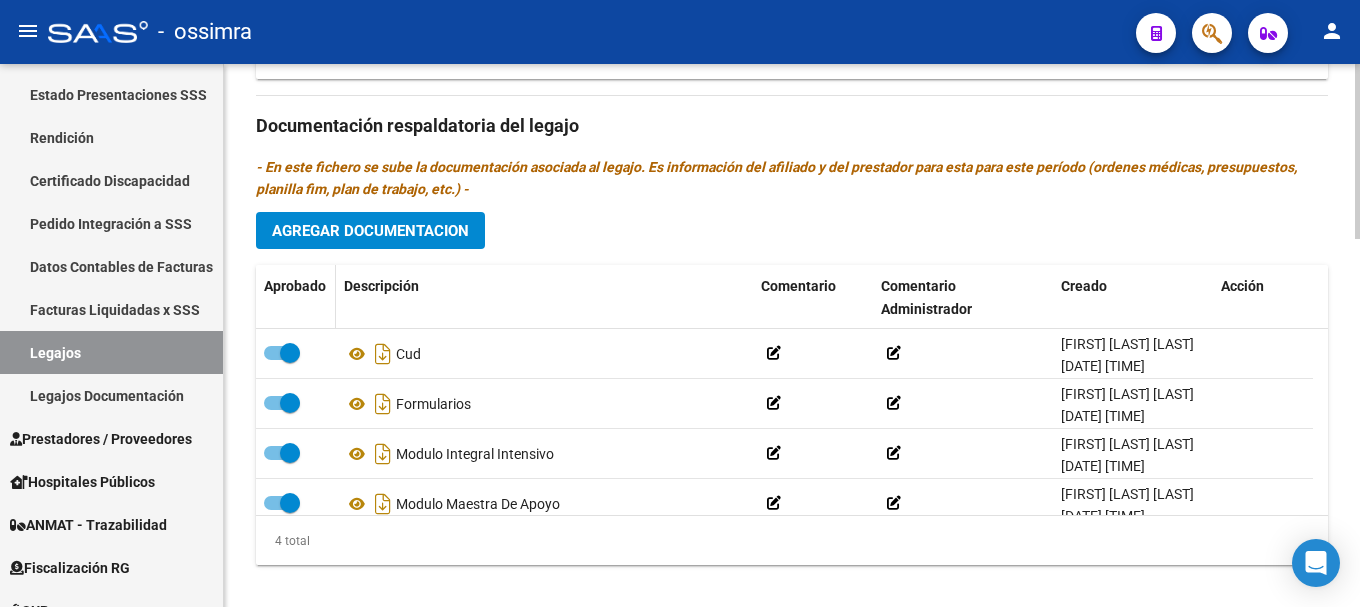 scroll, scrollTop: 1141, scrollLeft: 0, axis: vertical 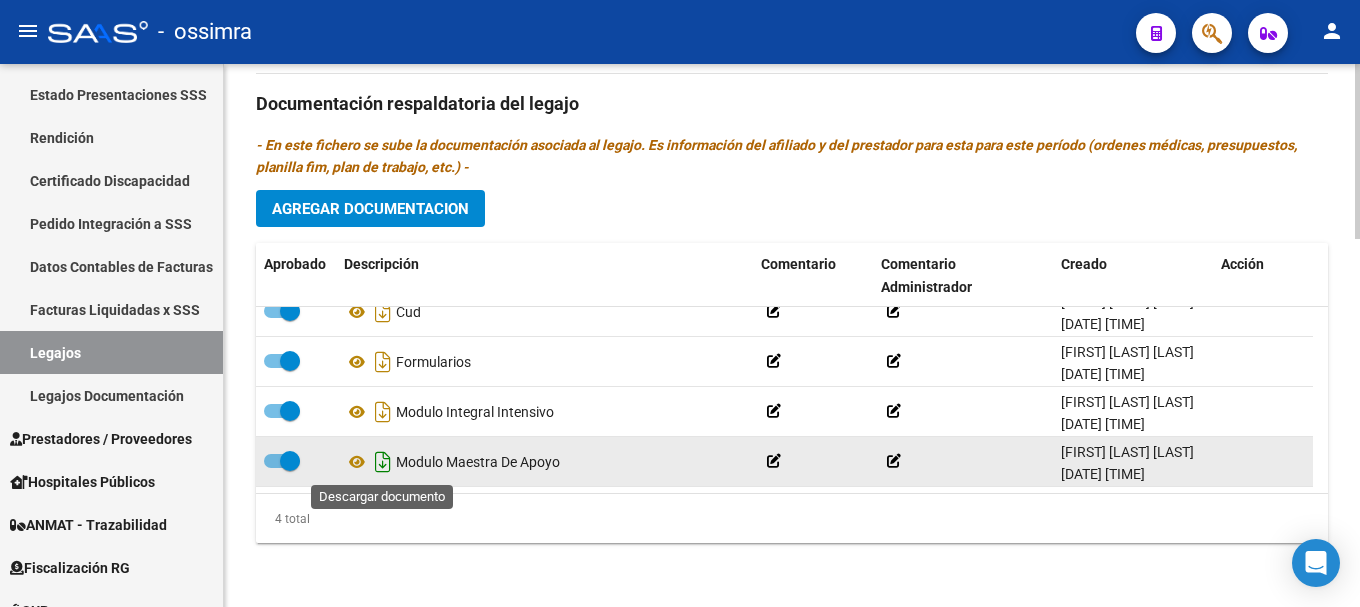 click 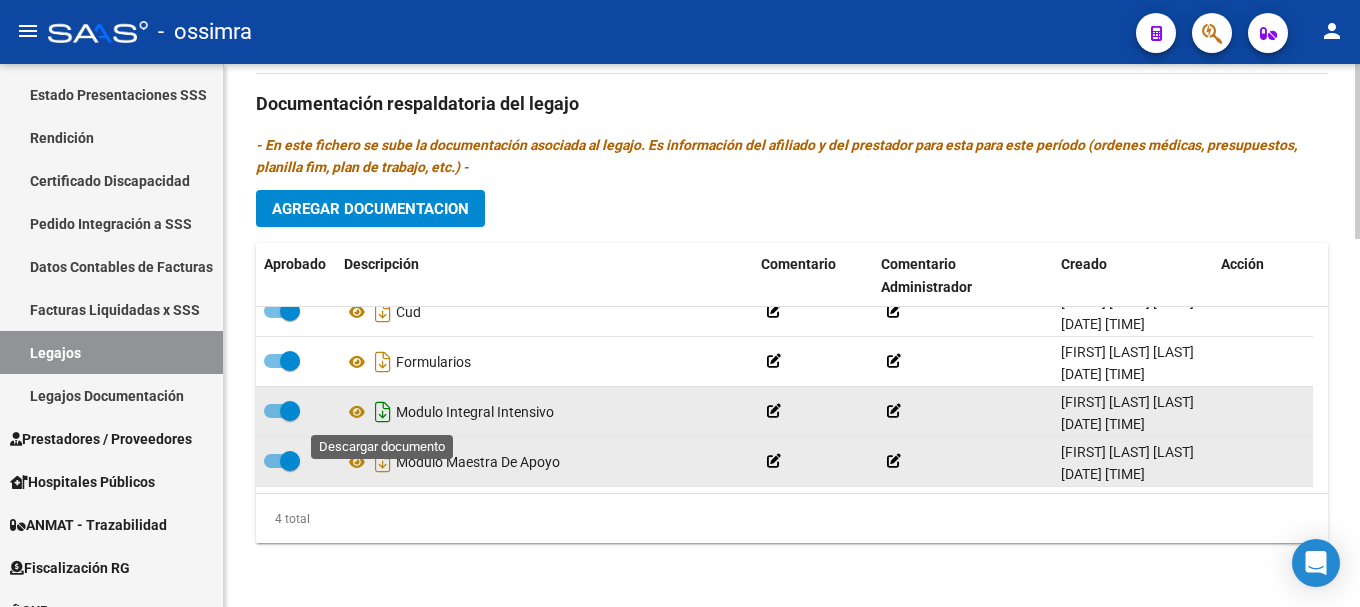 click 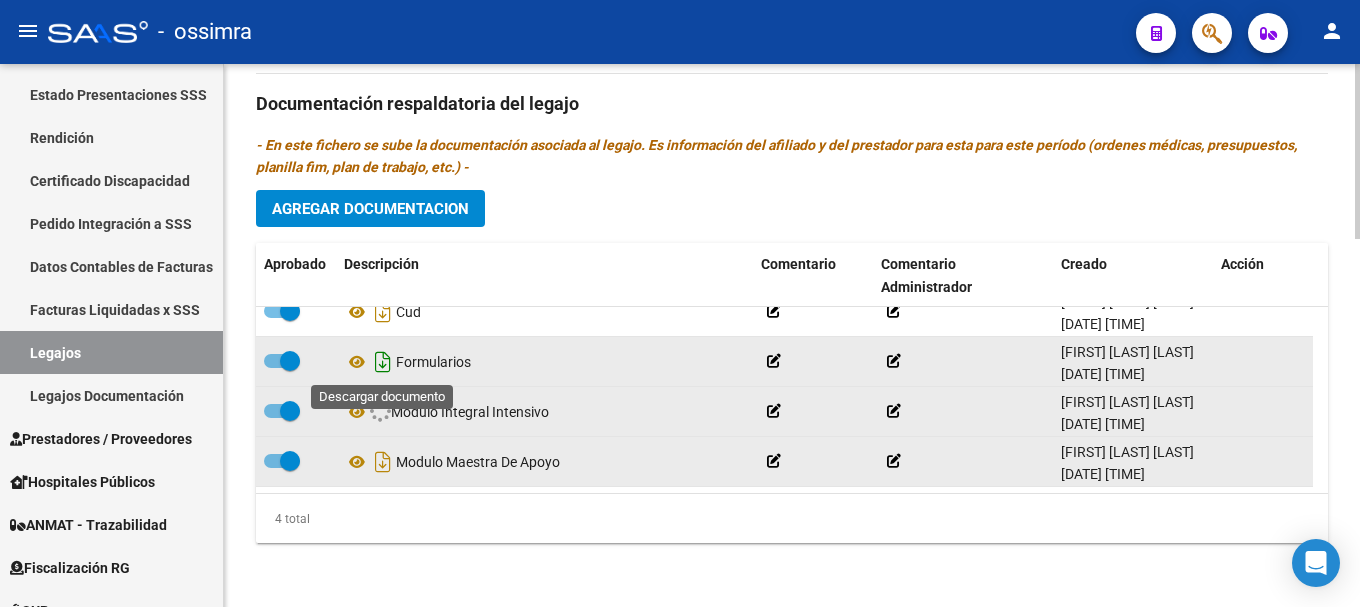 click 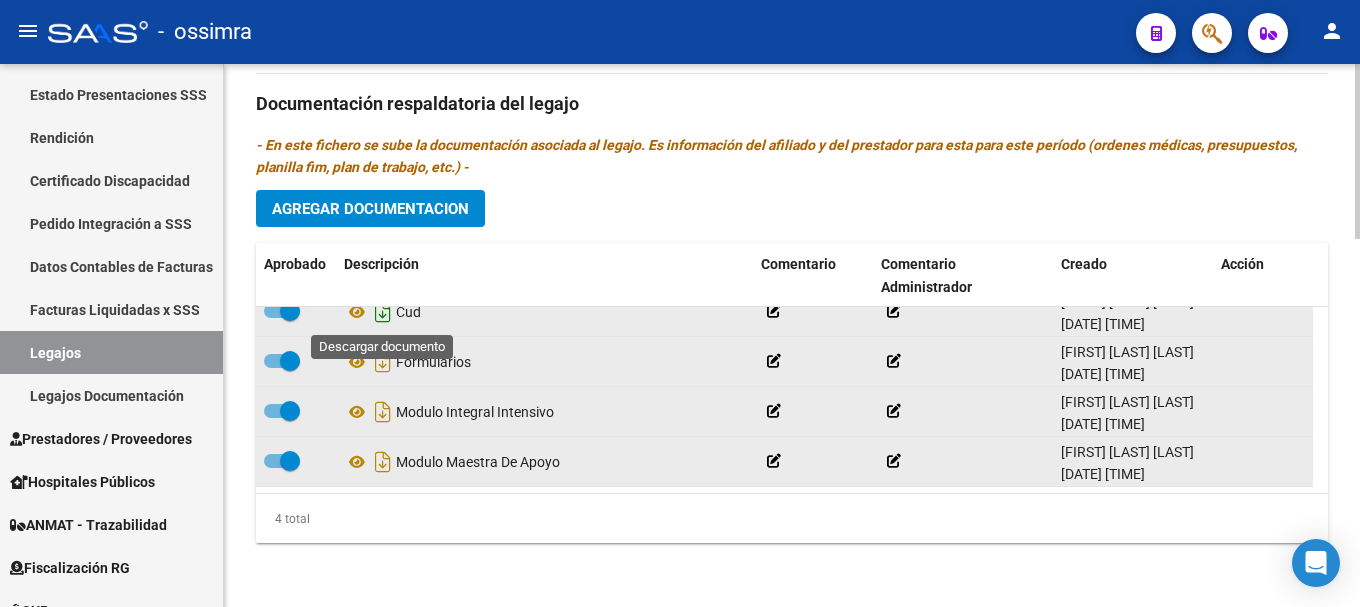 click 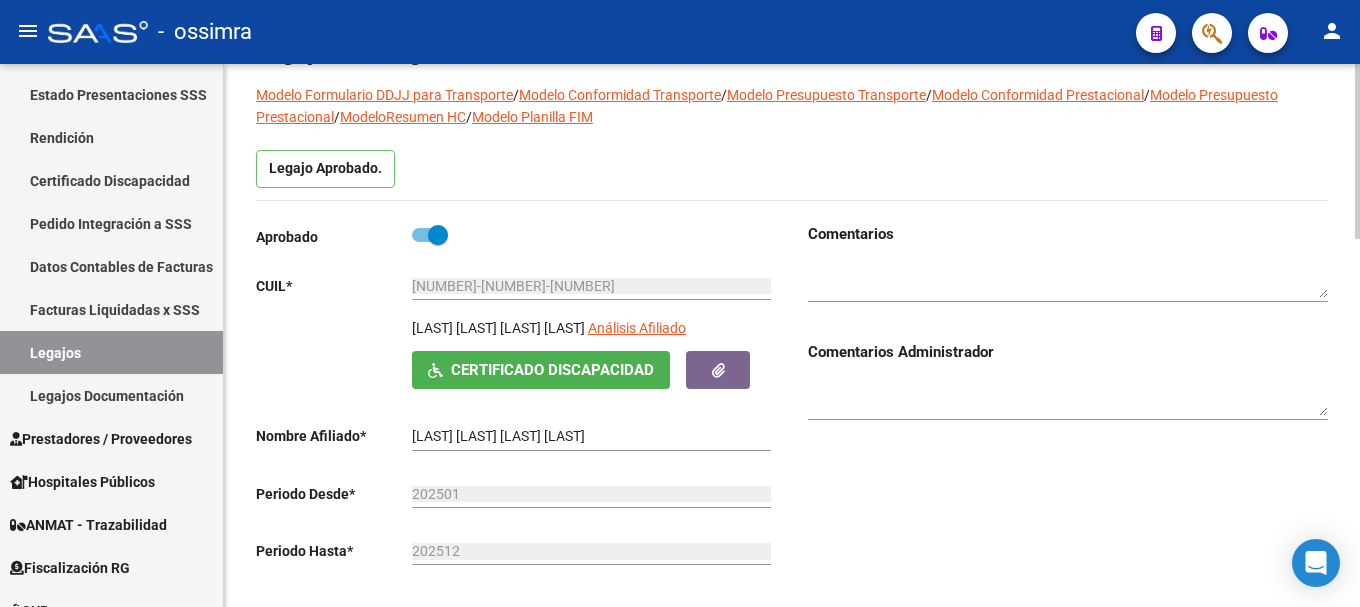 scroll, scrollTop: 0, scrollLeft: 0, axis: both 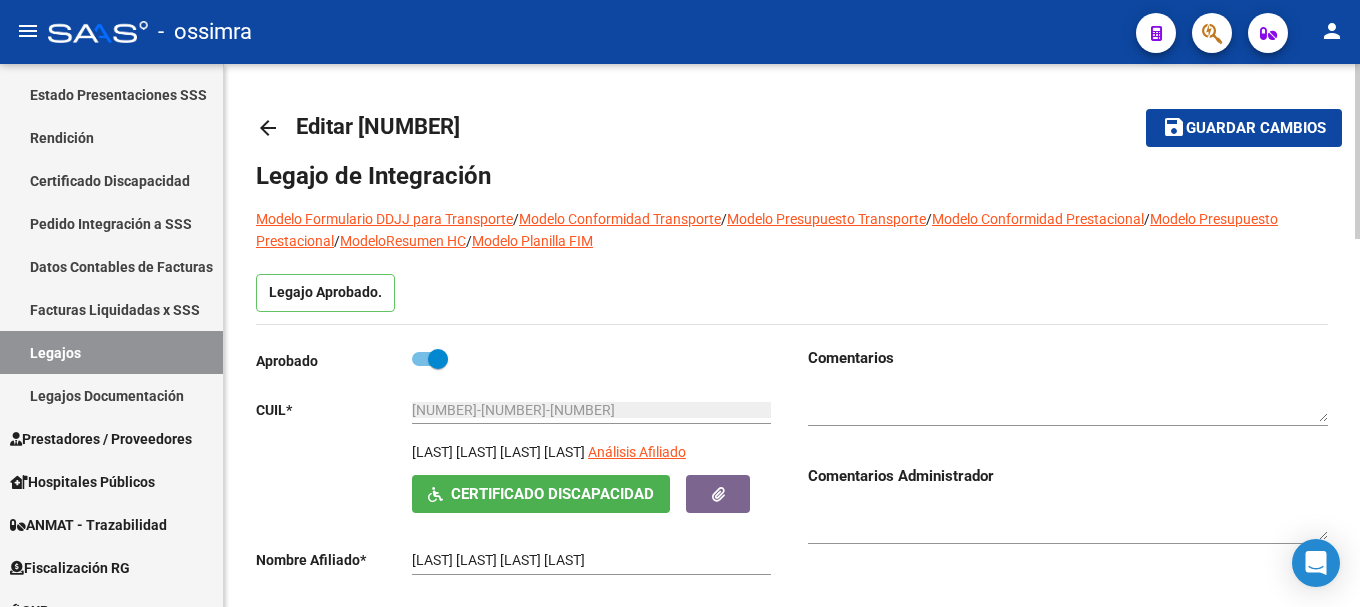 click on "arrow_back" 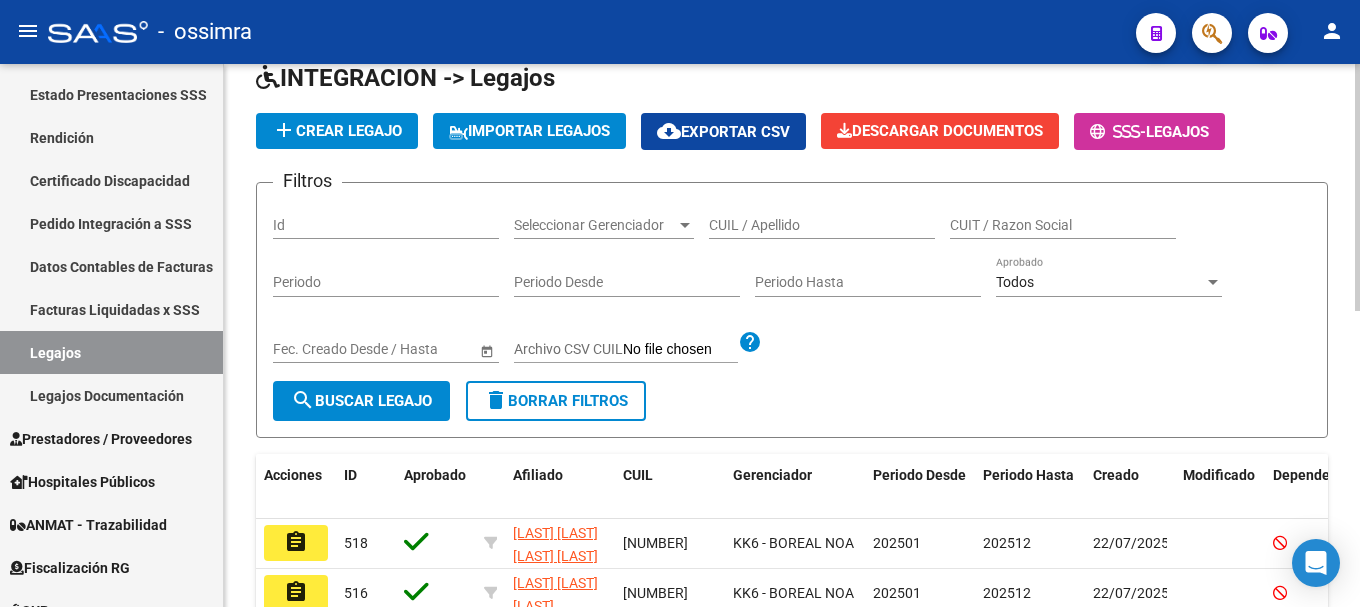 scroll, scrollTop: 0, scrollLeft: 0, axis: both 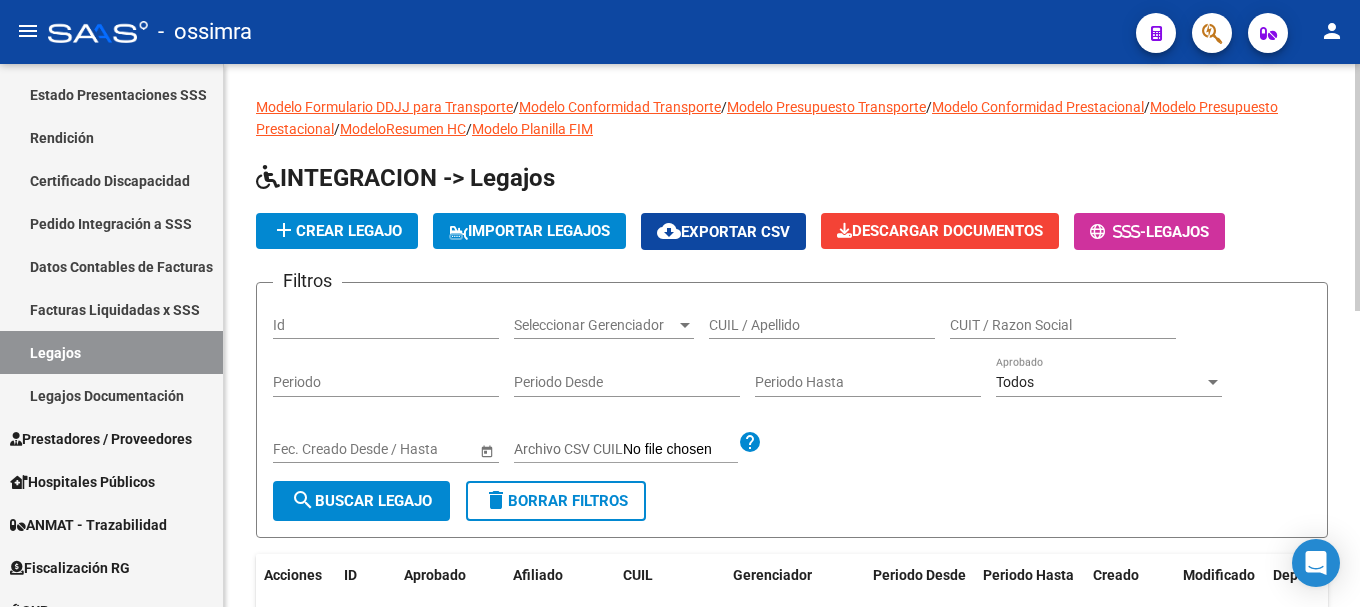 click on "CUIL / Apellido" at bounding box center [822, 325] 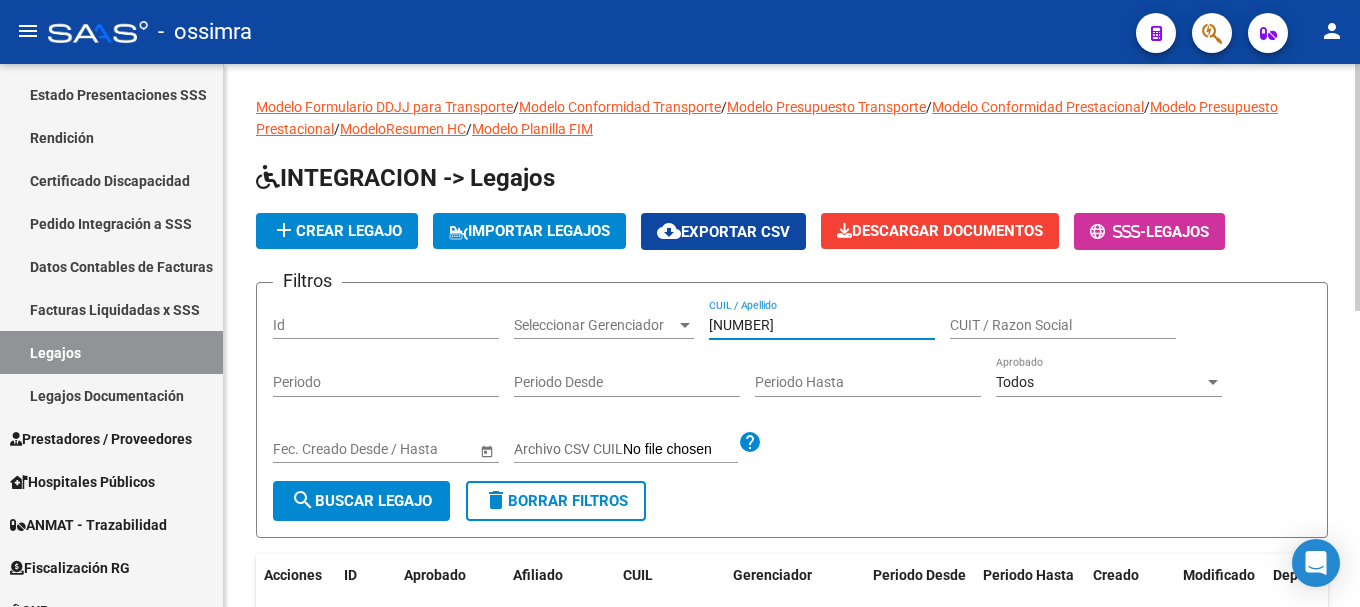 type on "[NUMBER]" 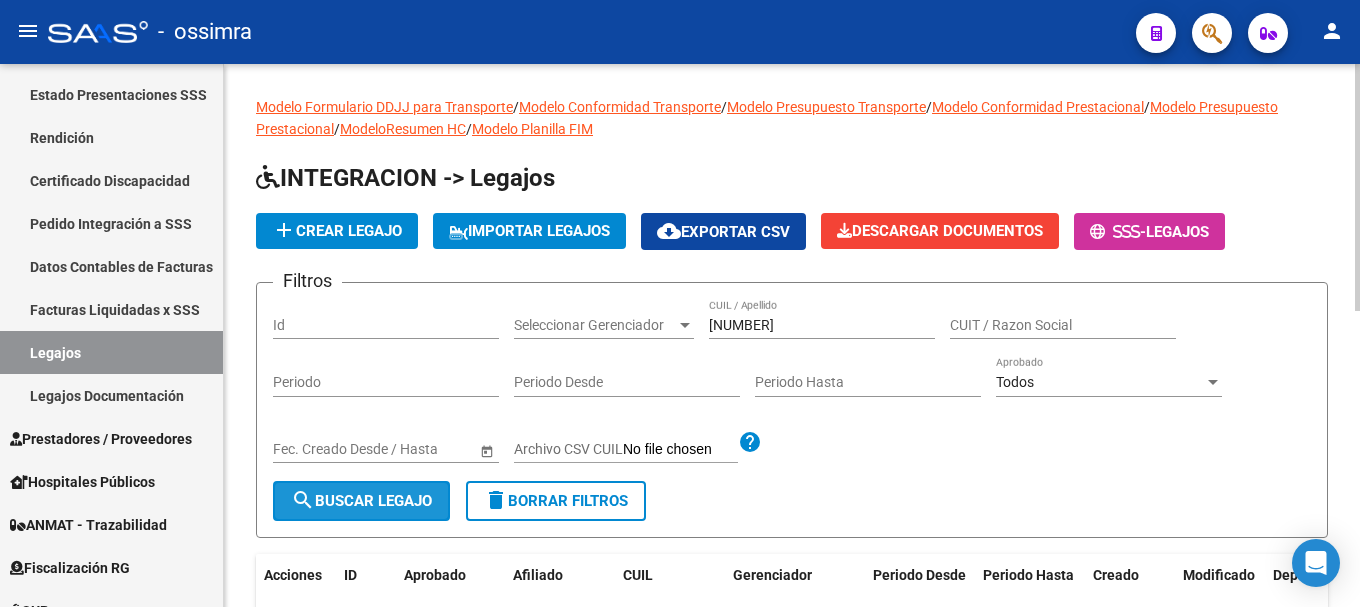 click on "search" 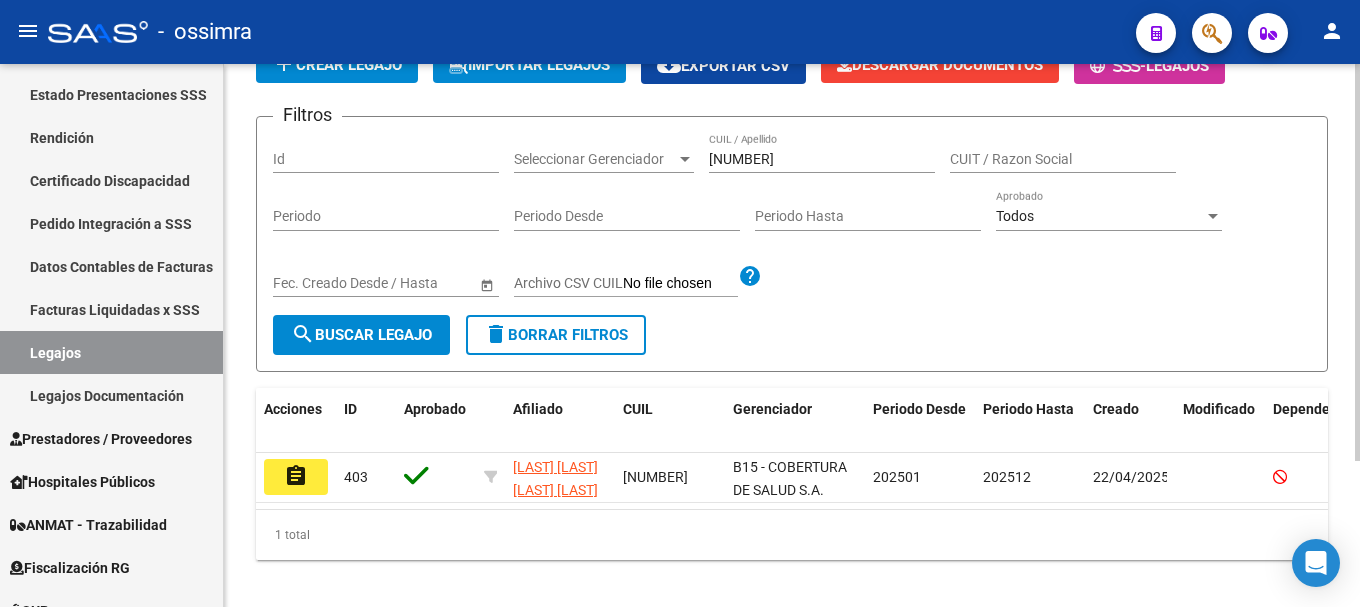 scroll, scrollTop: 200, scrollLeft: 0, axis: vertical 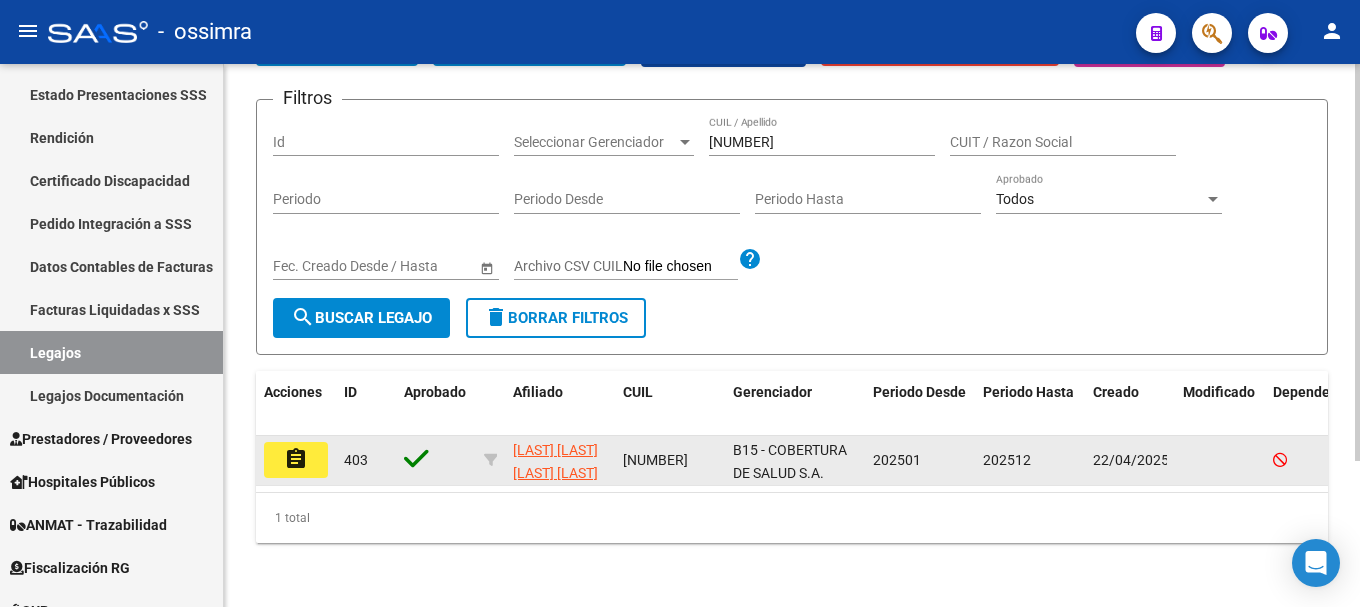 click on "assignment" 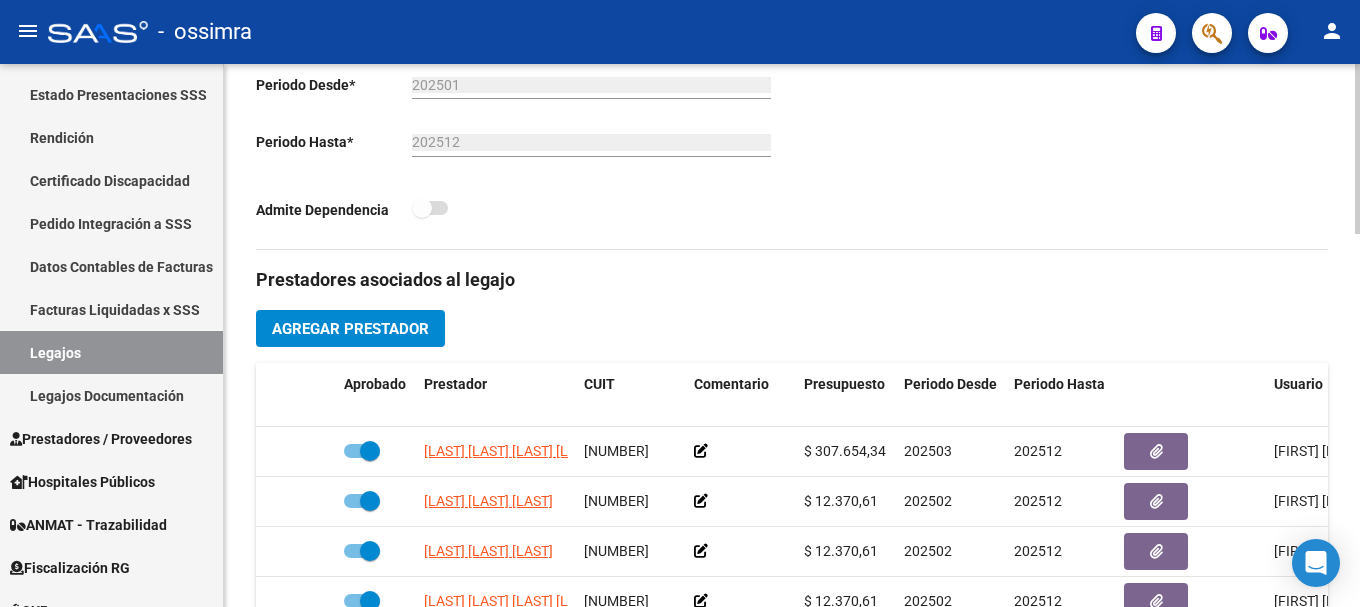 scroll, scrollTop: 600, scrollLeft: 0, axis: vertical 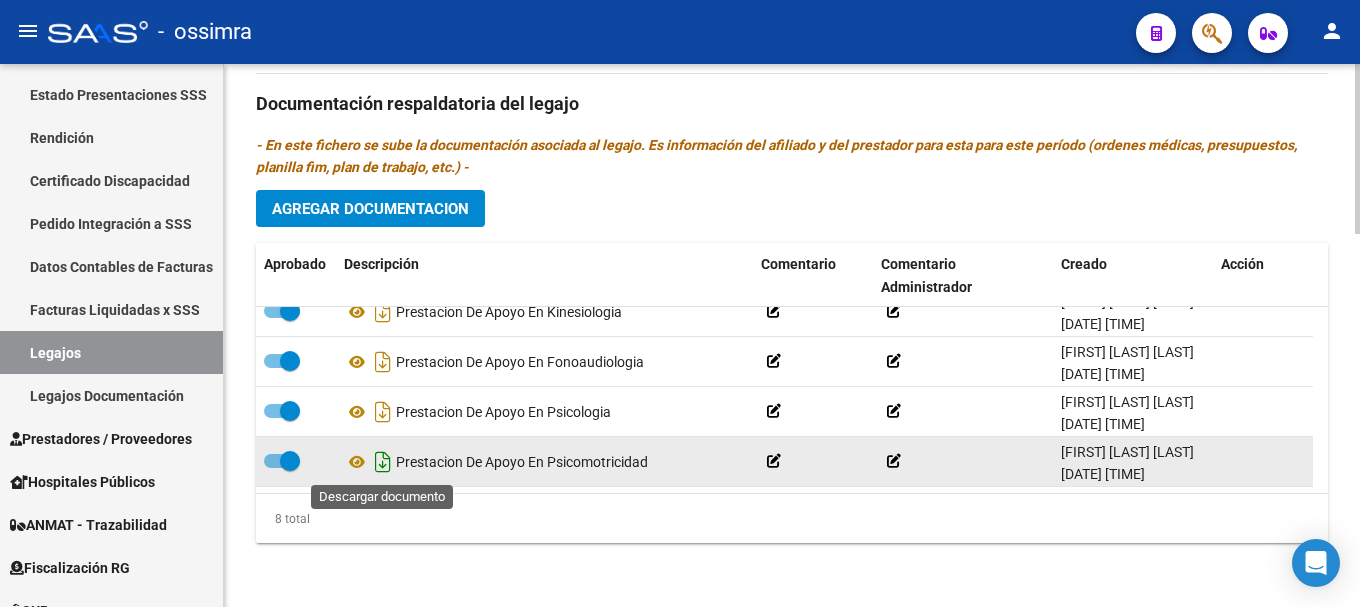 click 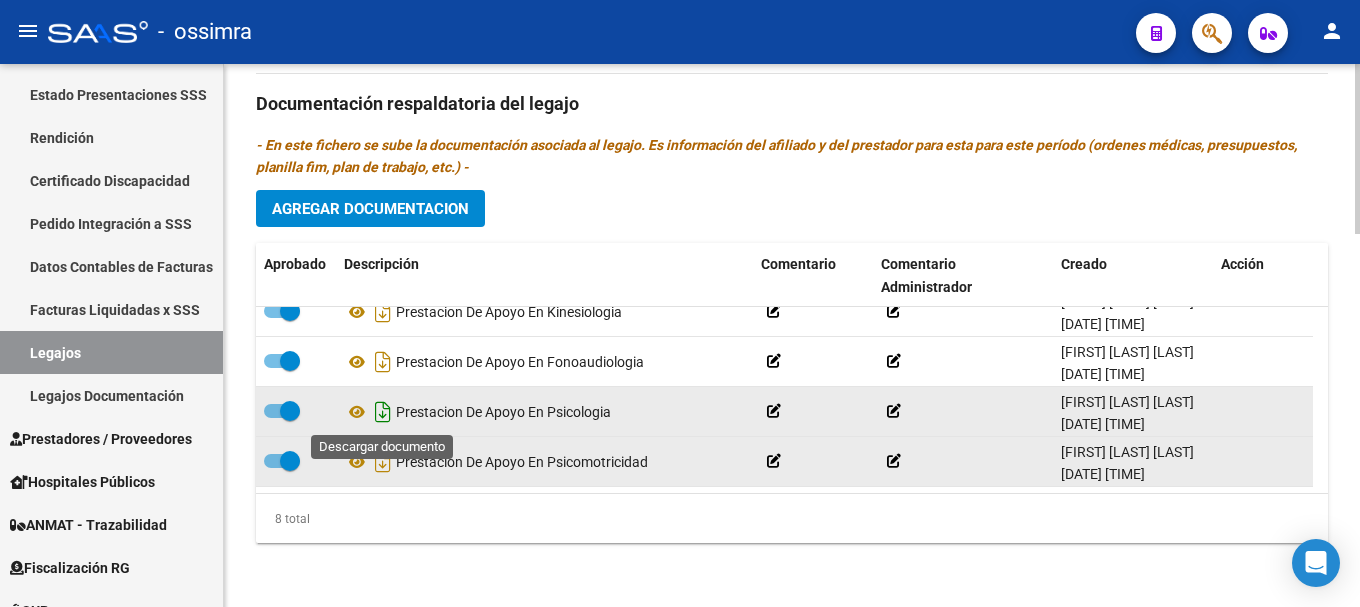 click 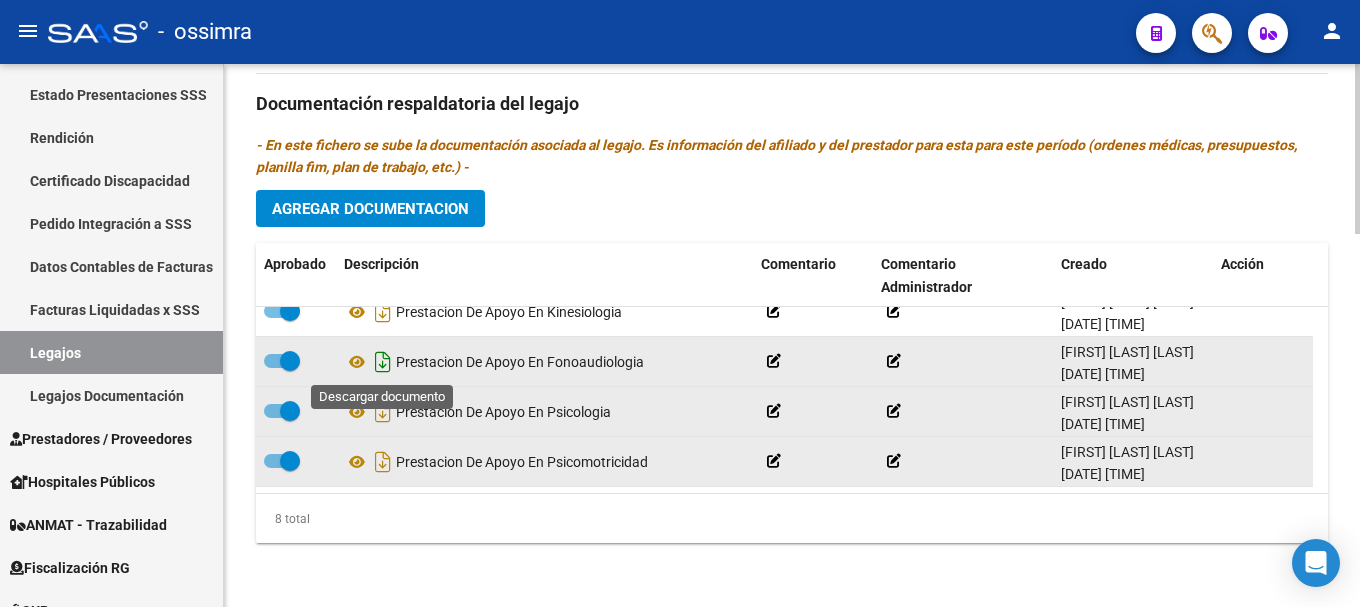 click 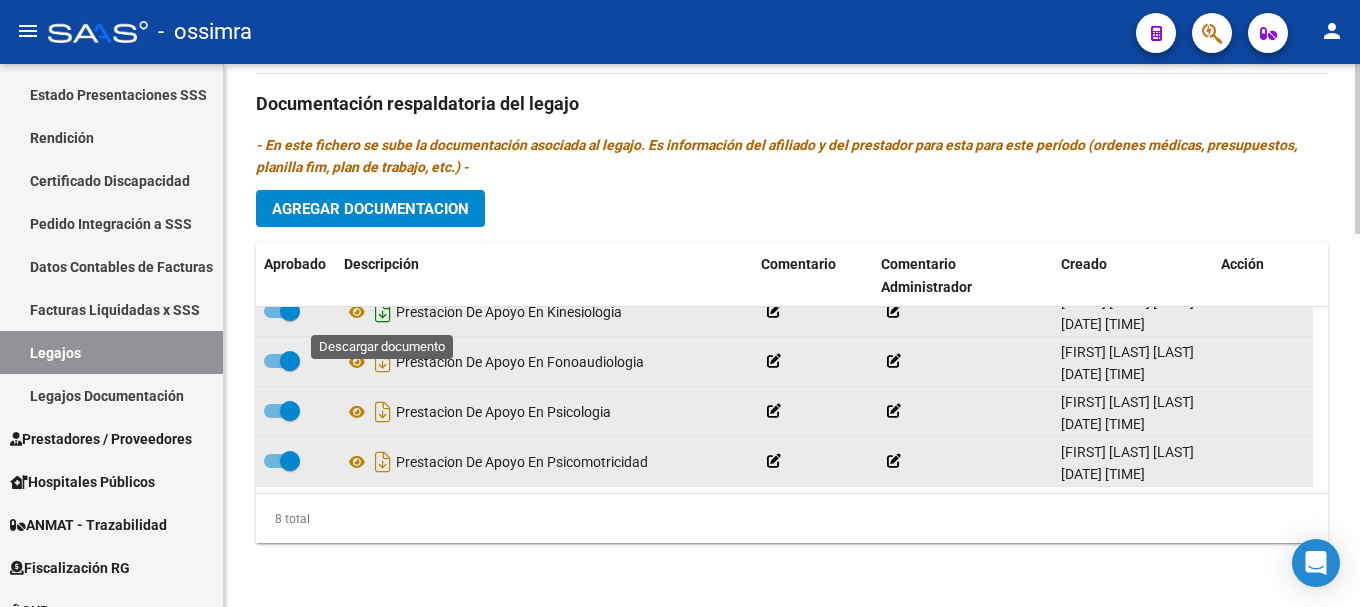 click 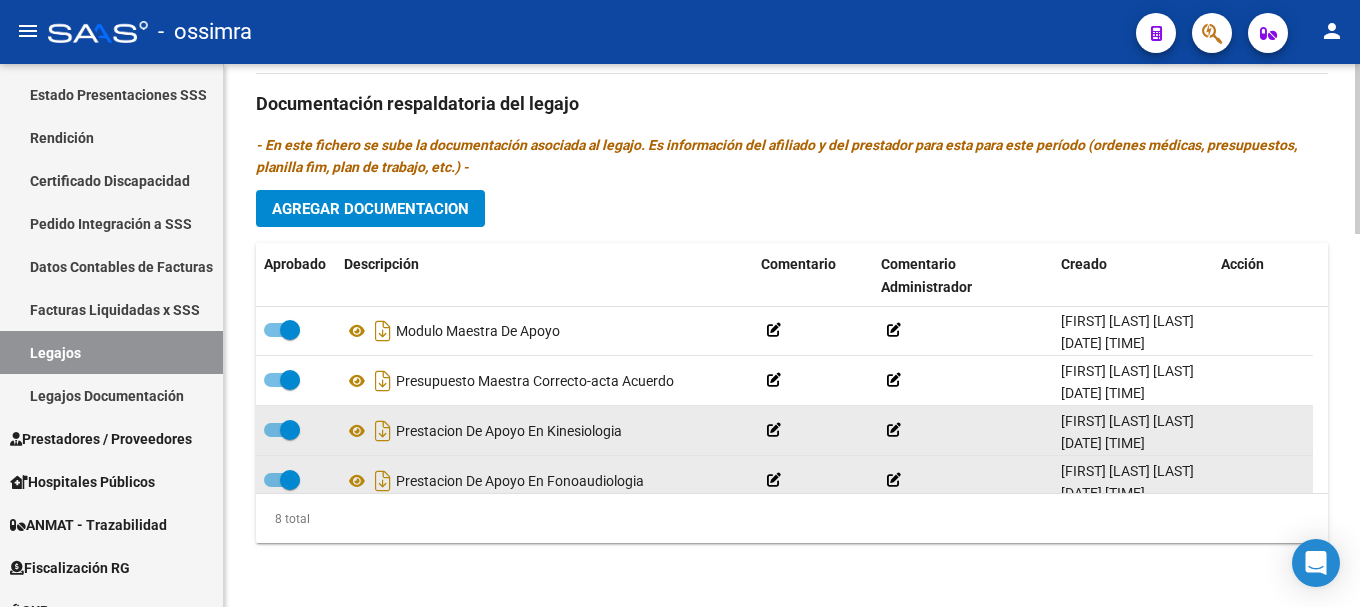 scroll, scrollTop: 61, scrollLeft: 0, axis: vertical 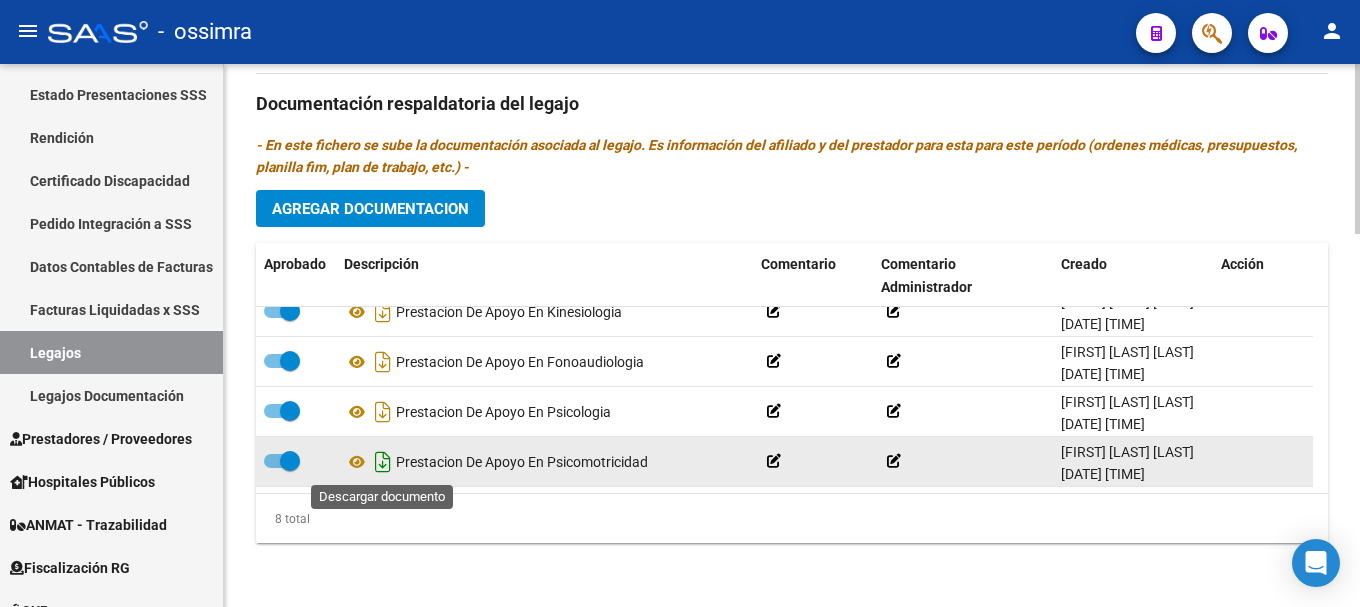 click 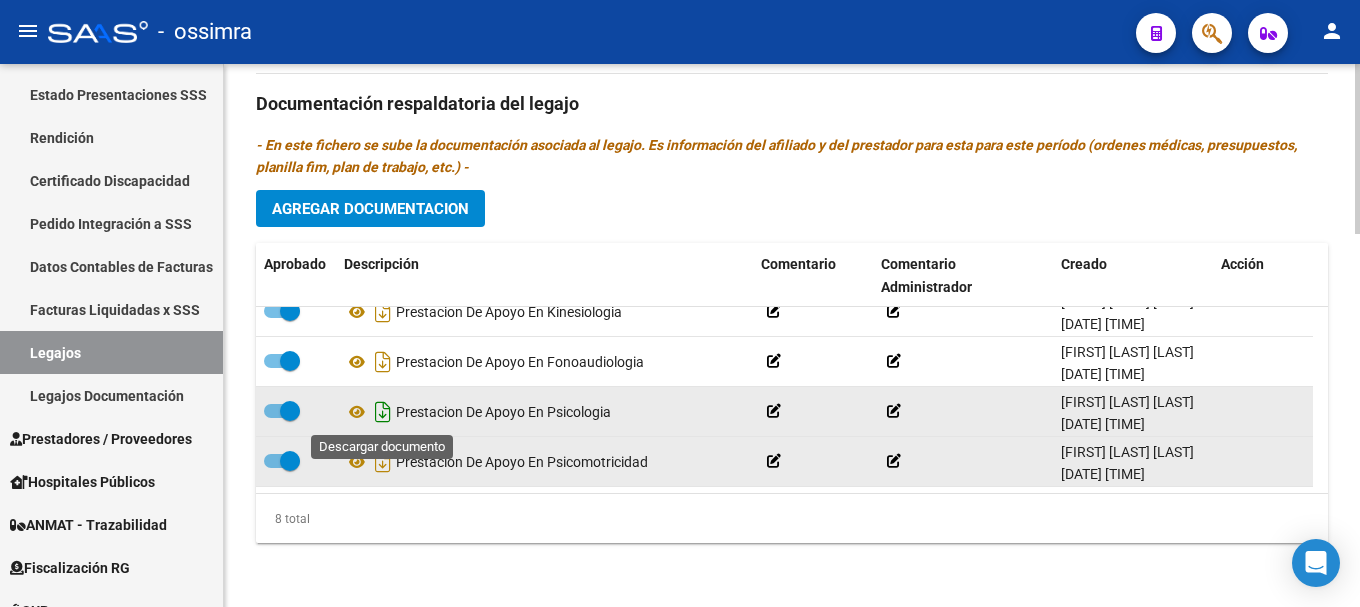 click 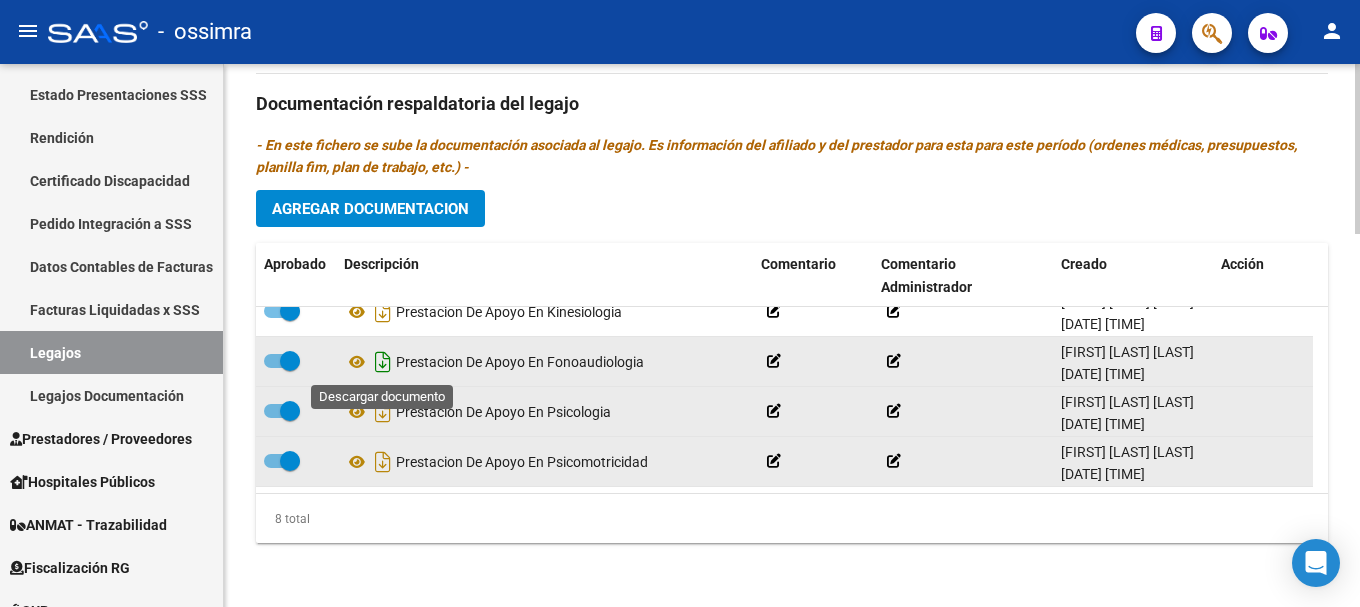 click 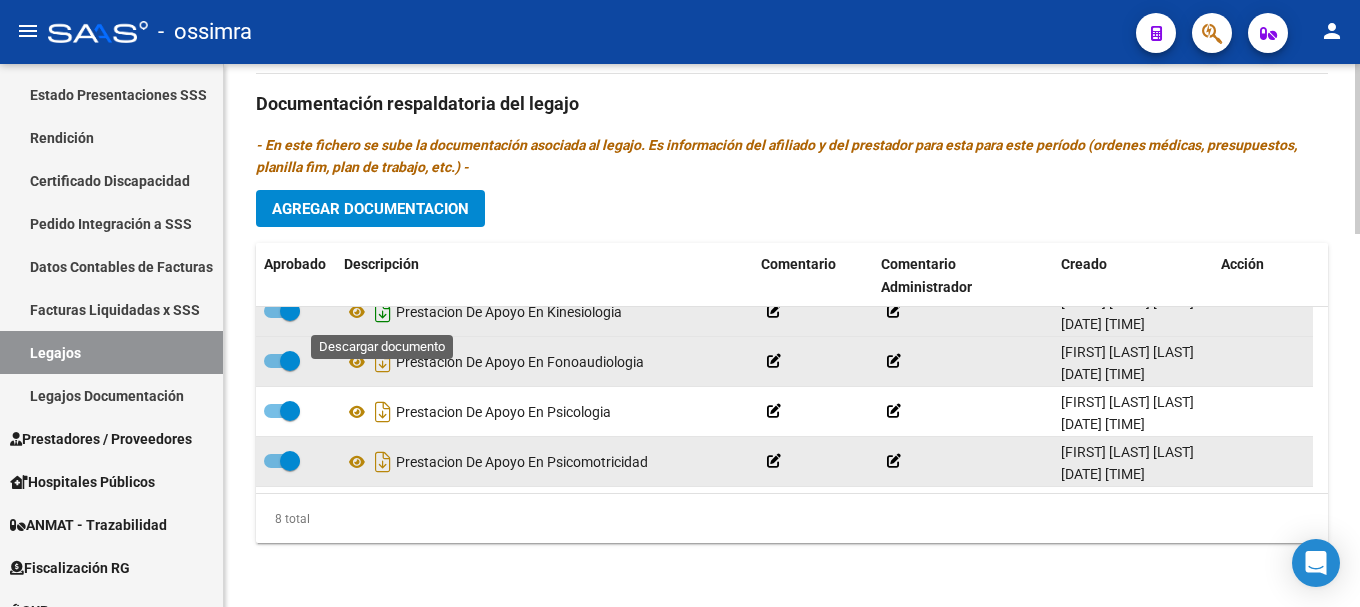 click 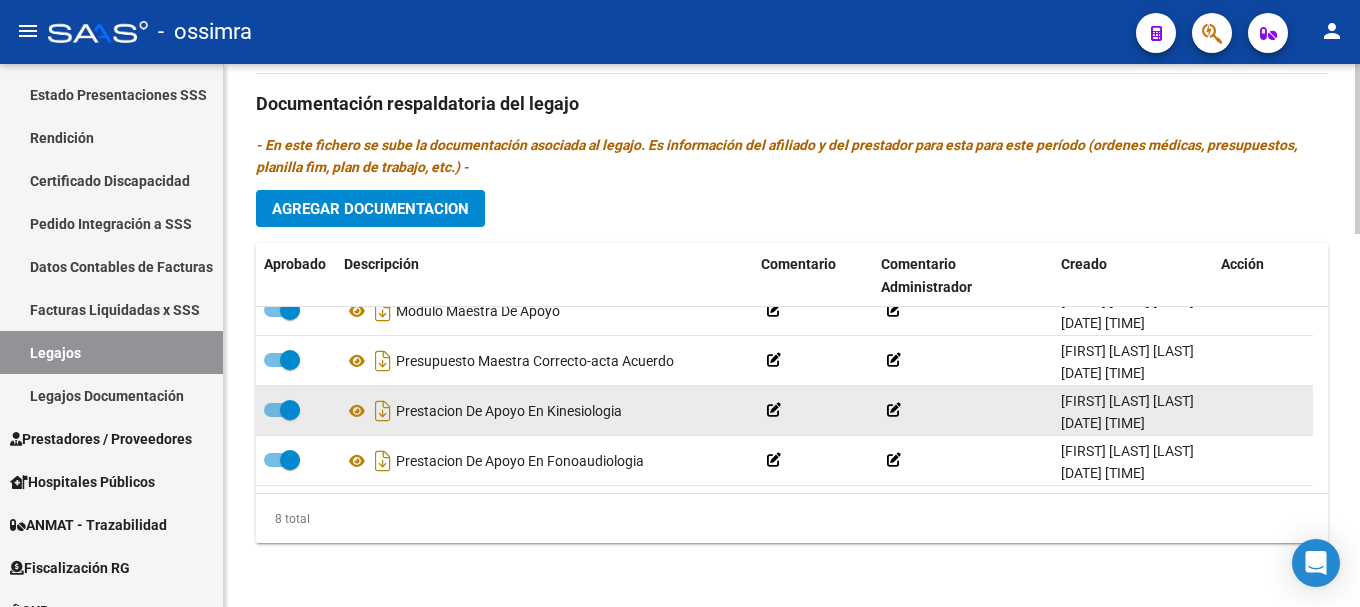 scroll, scrollTop: 21, scrollLeft: 0, axis: vertical 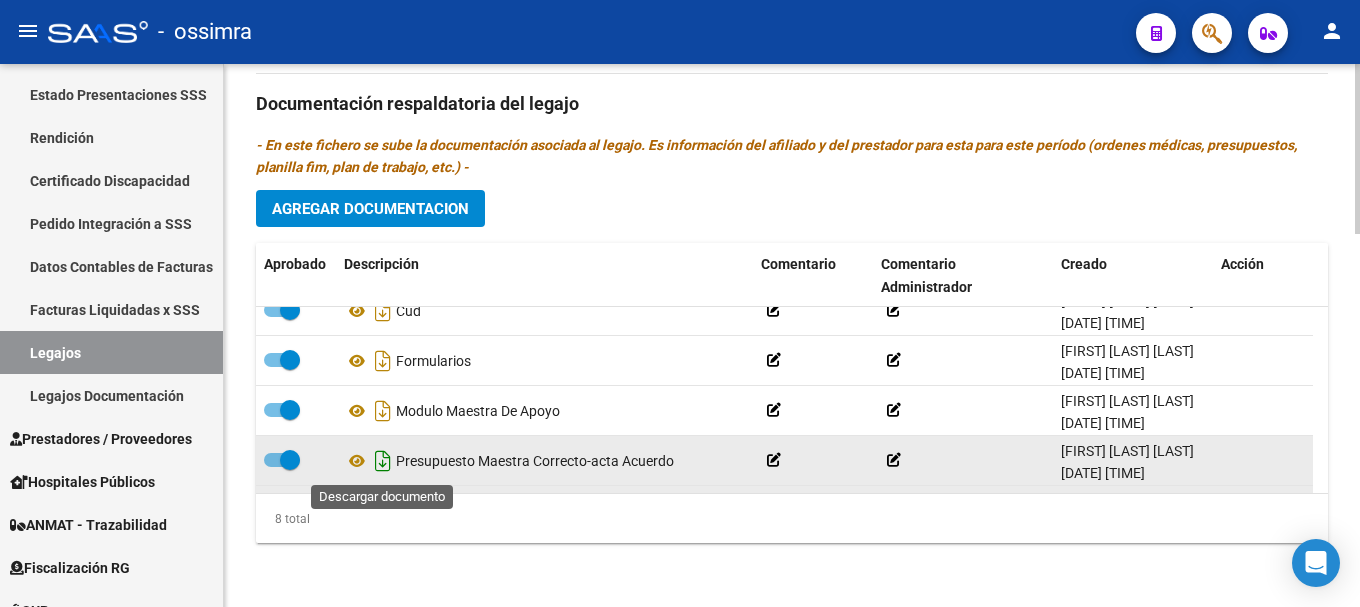 click 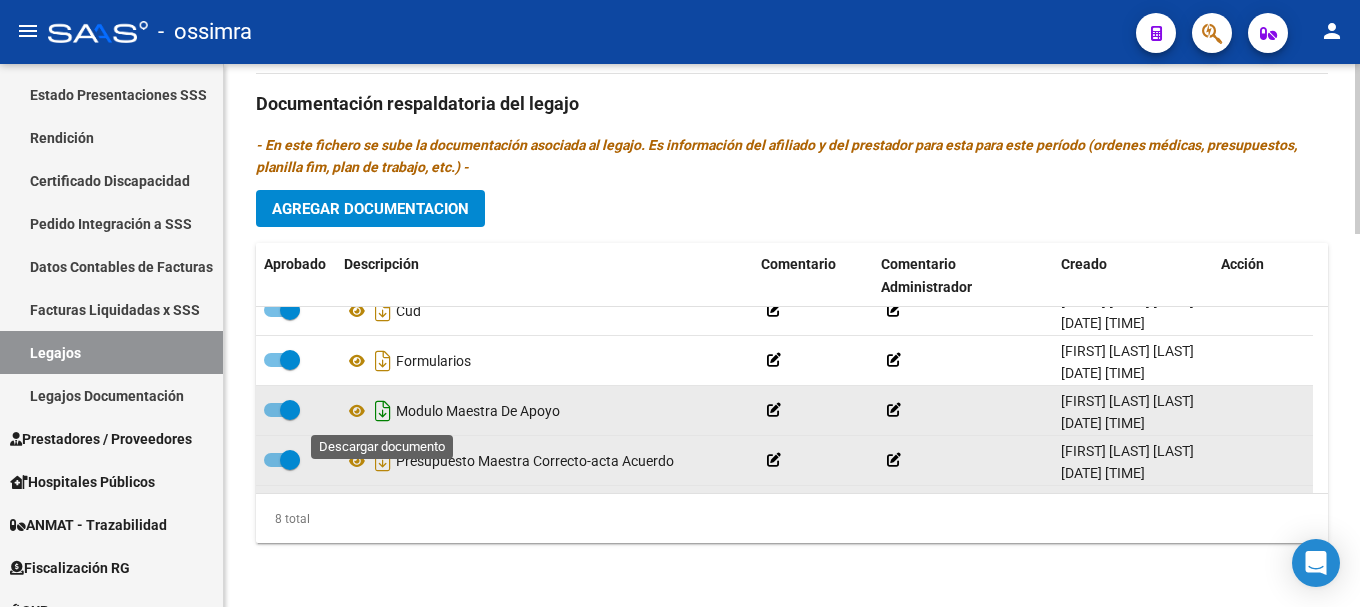 click 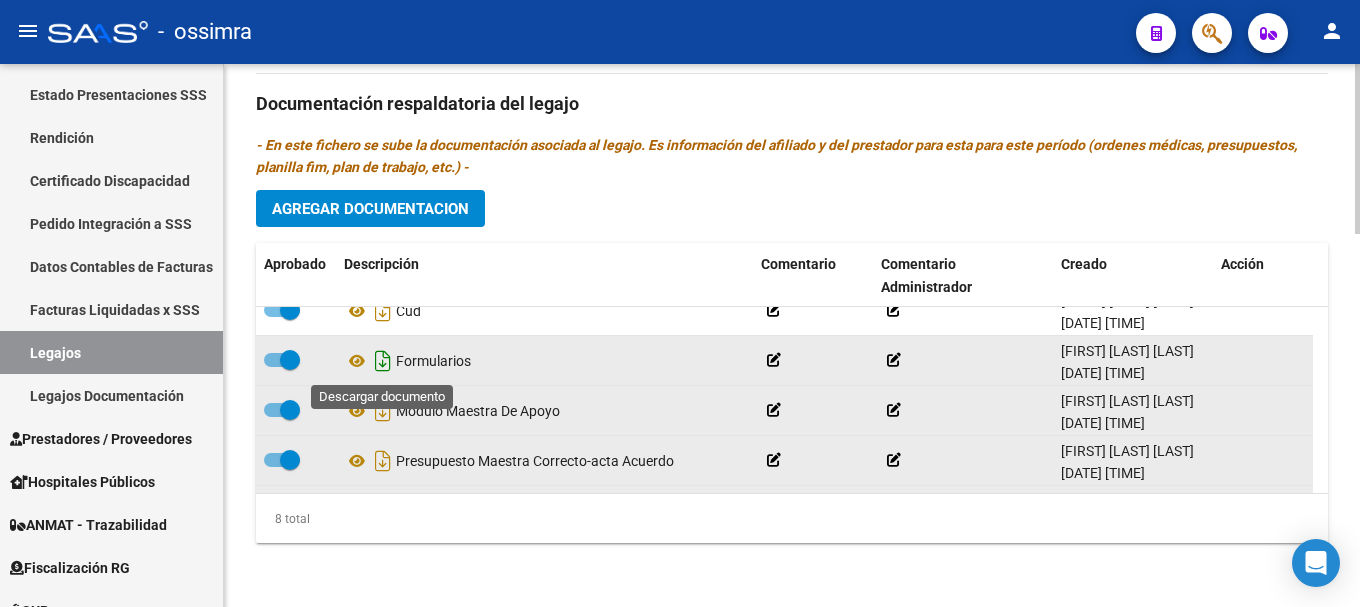 click 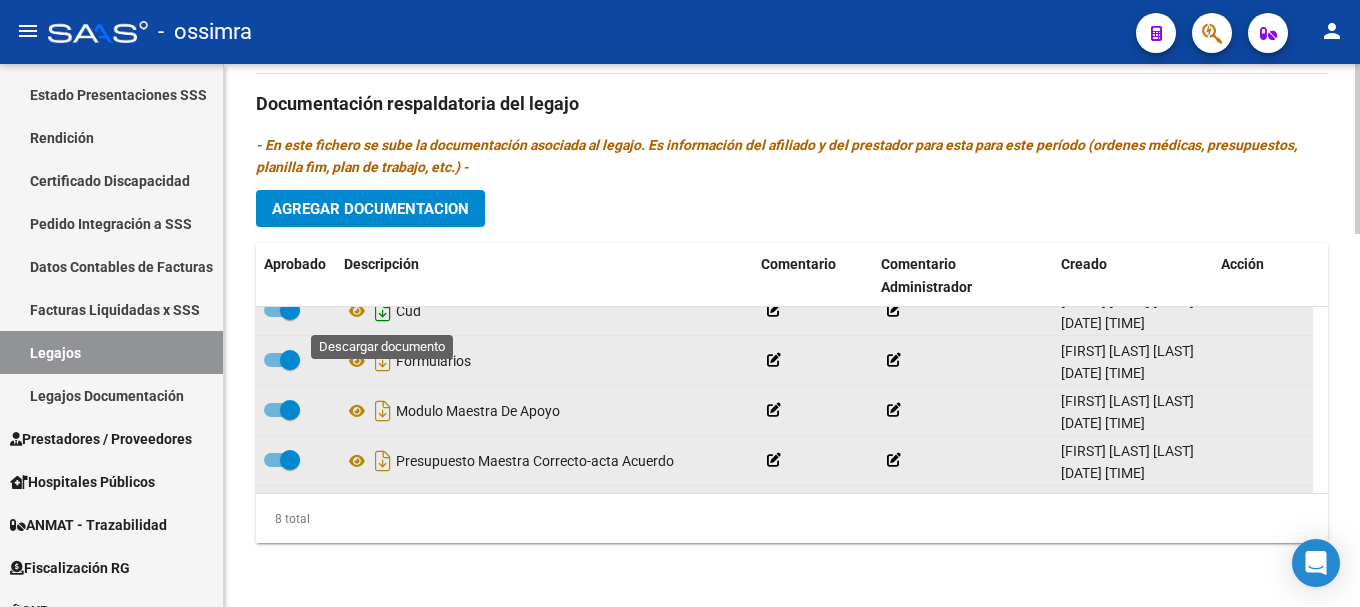 click 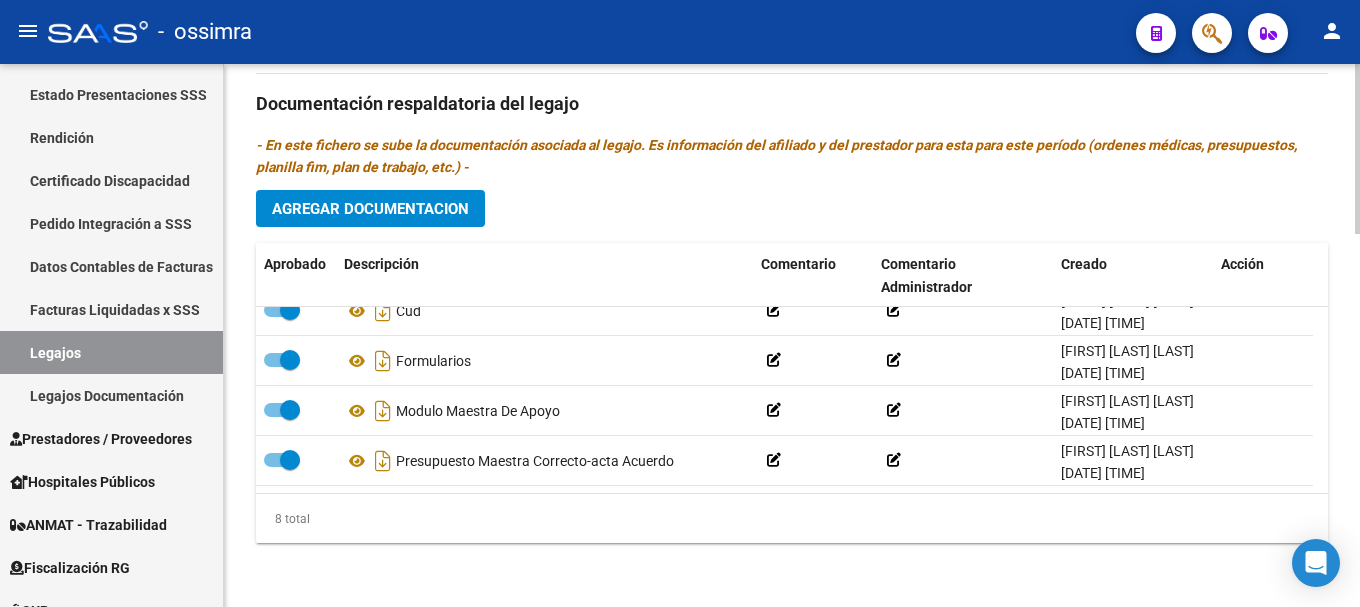 scroll, scrollTop: 0, scrollLeft: 0, axis: both 